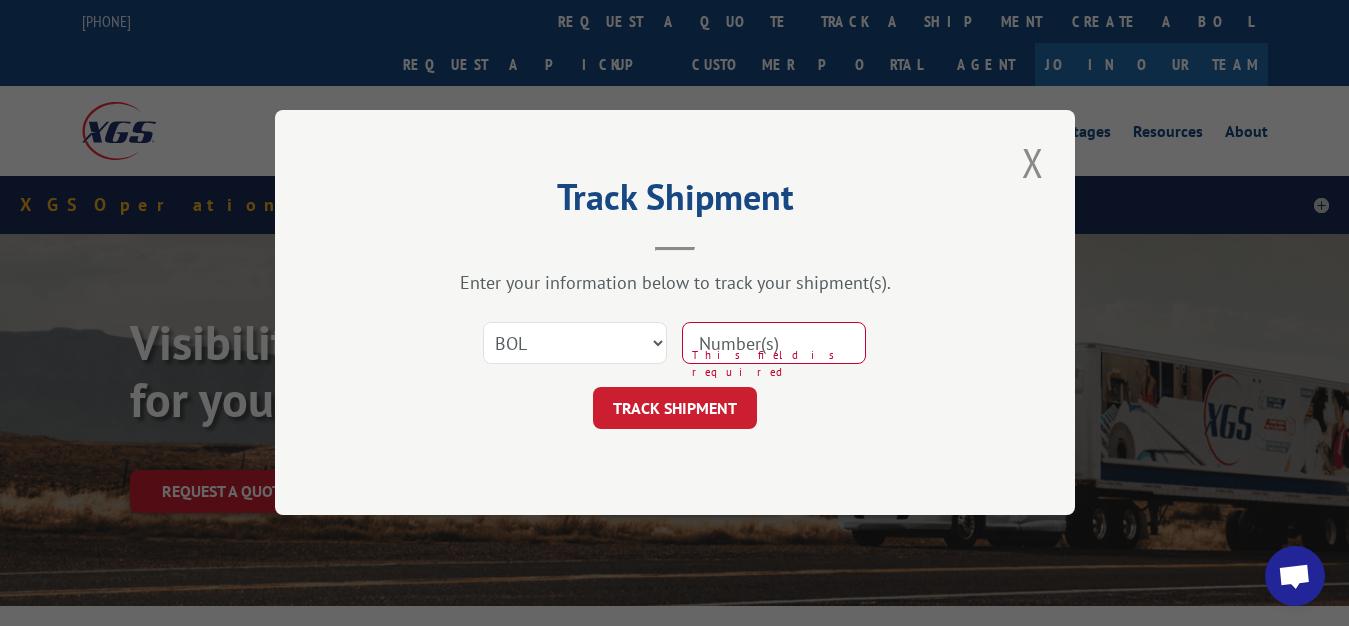 select on "bol" 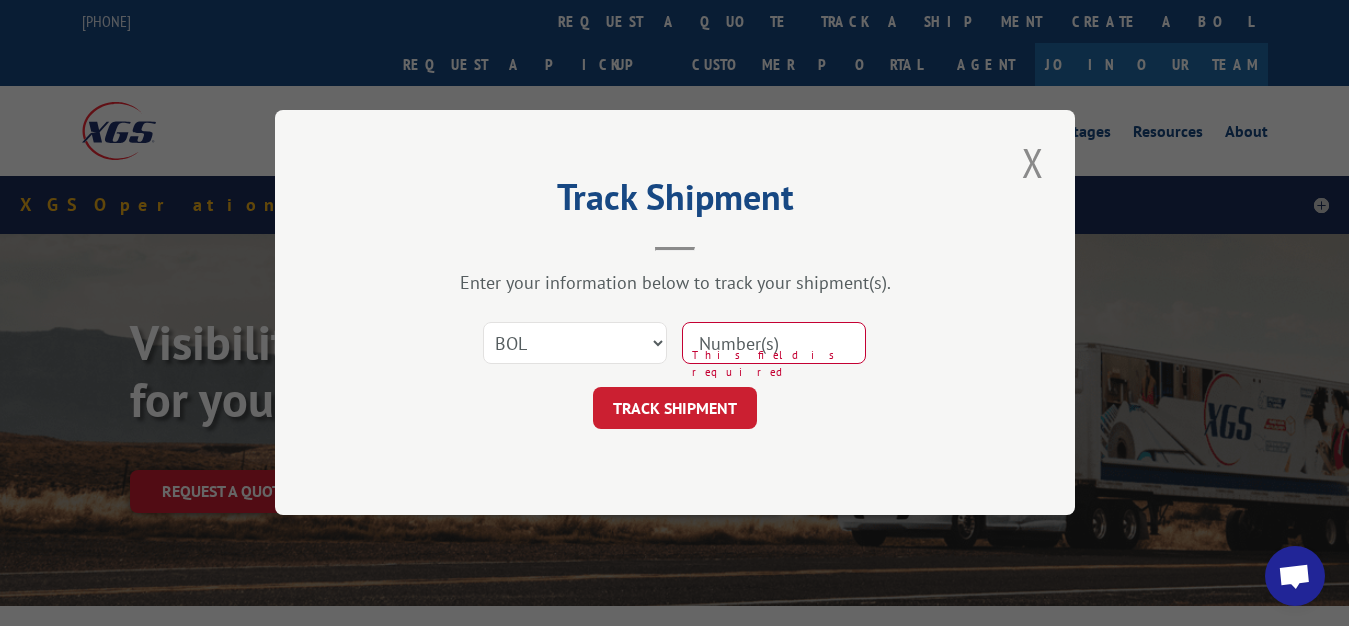 scroll, scrollTop: 153, scrollLeft: 0, axis: vertical 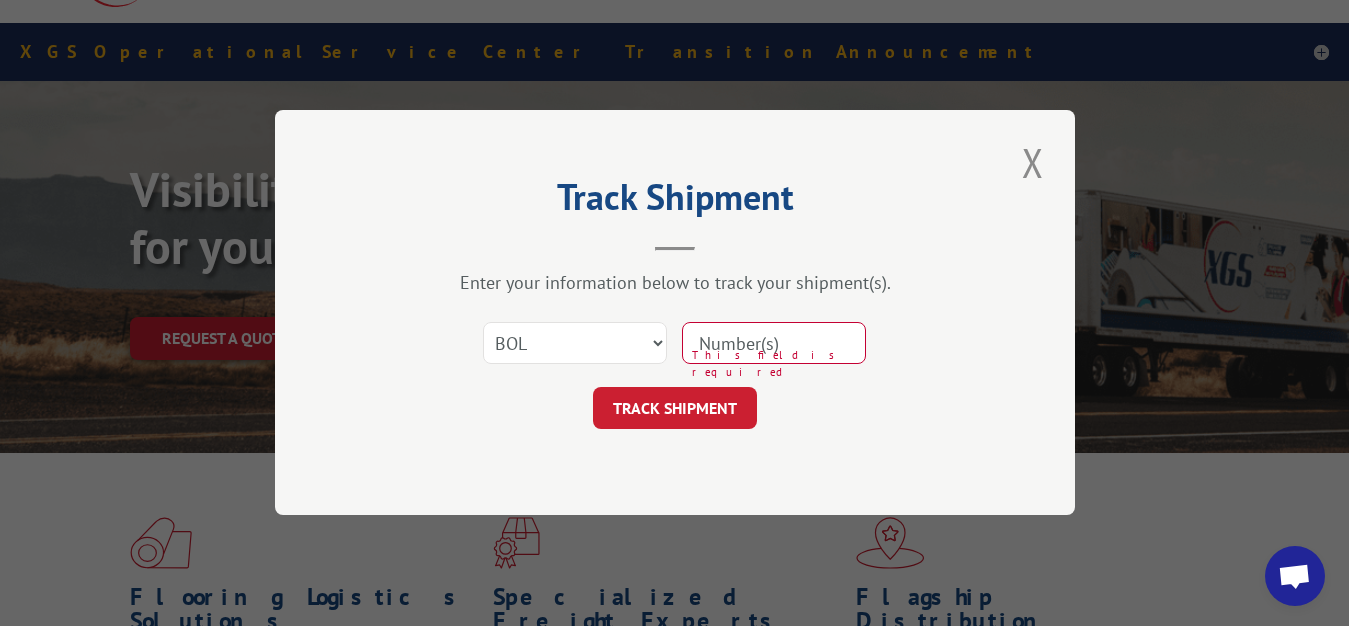 click at bounding box center (774, 344) 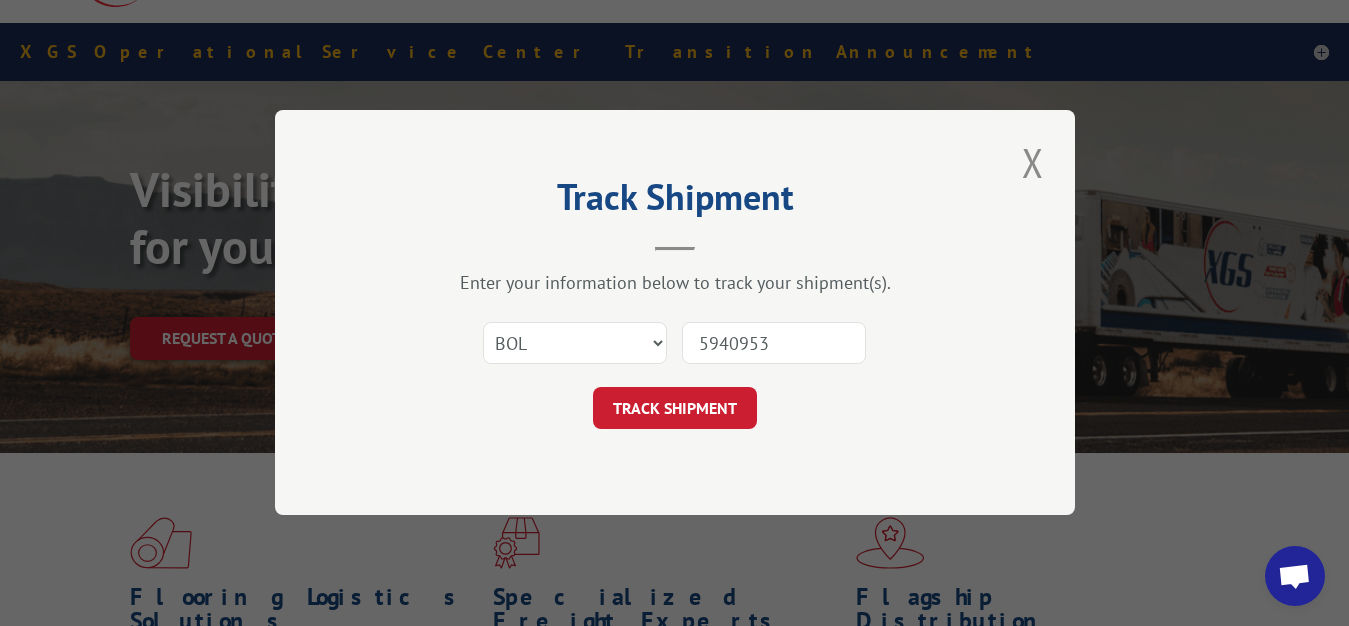 type on "5940953" 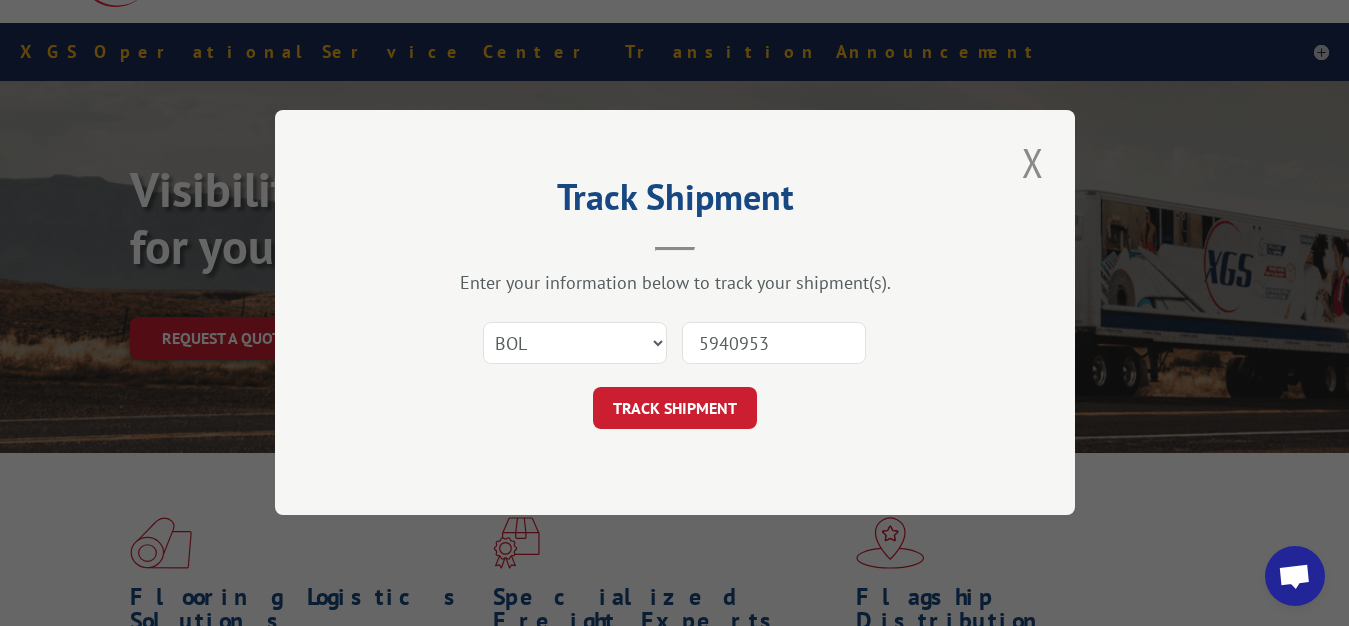 click on "TRACK SHIPMENT" at bounding box center [675, 409] 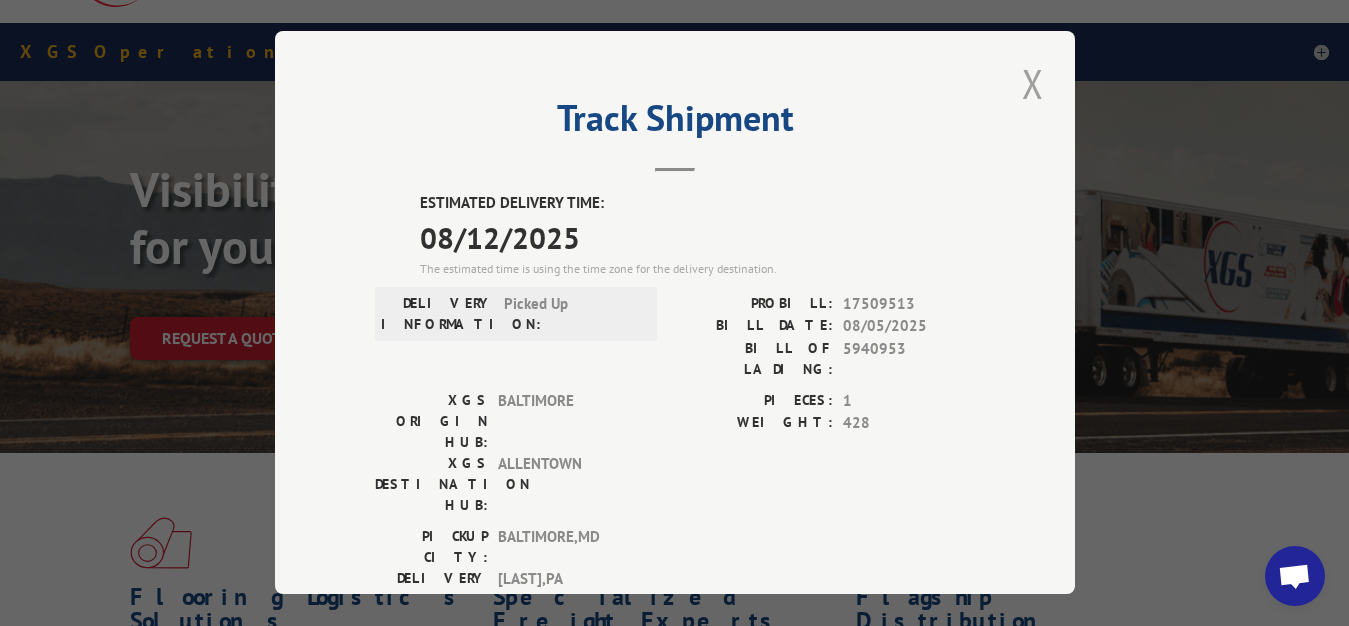 drag, startPoint x: 1021, startPoint y: 71, endPoint x: 717, endPoint y: 225, distance: 340.78146 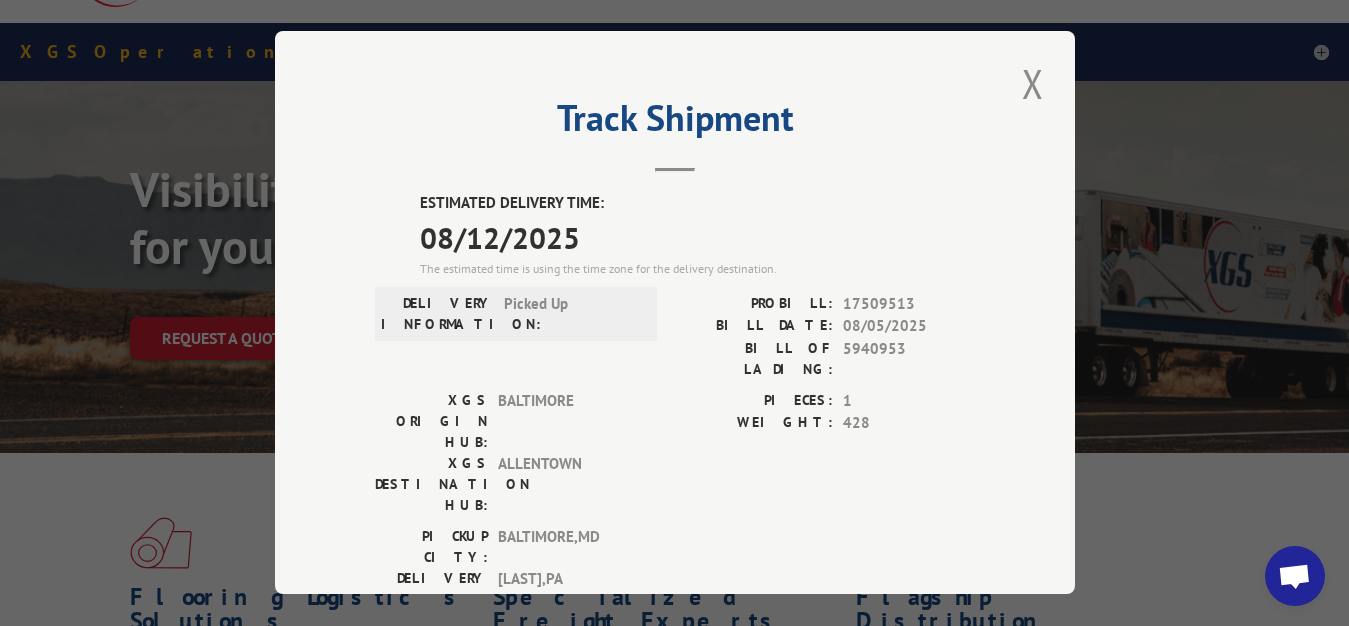 click at bounding box center [1033, 83] 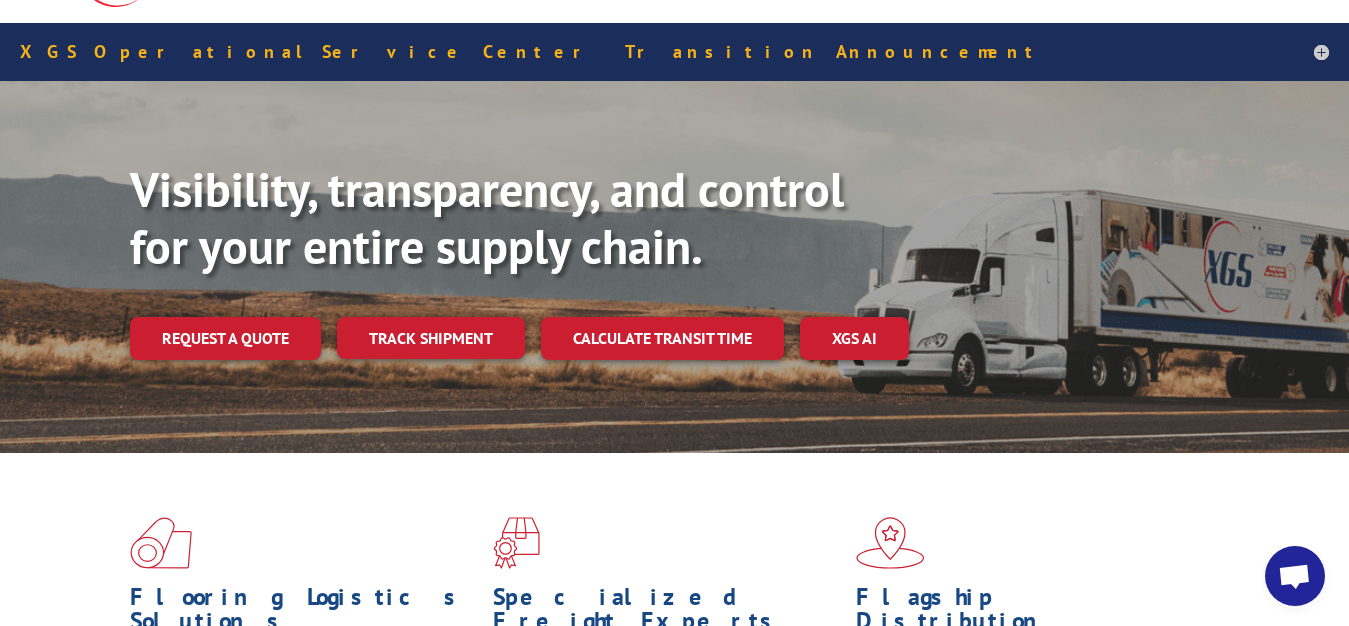 drag, startPoint x: 486, startPoint y: 300, endPoint x: 497, endPoint y: 304, distance: 11.7046995 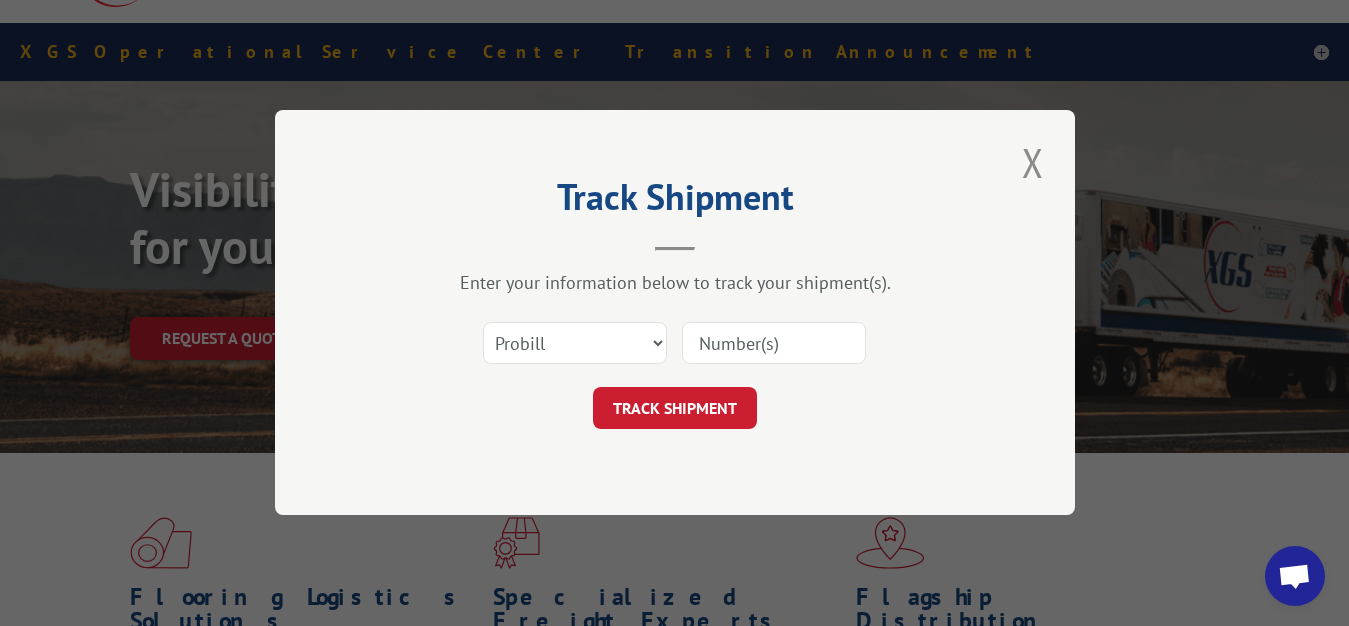 scroll, scrollTop: 0, scrollLeft: 0, axis: both 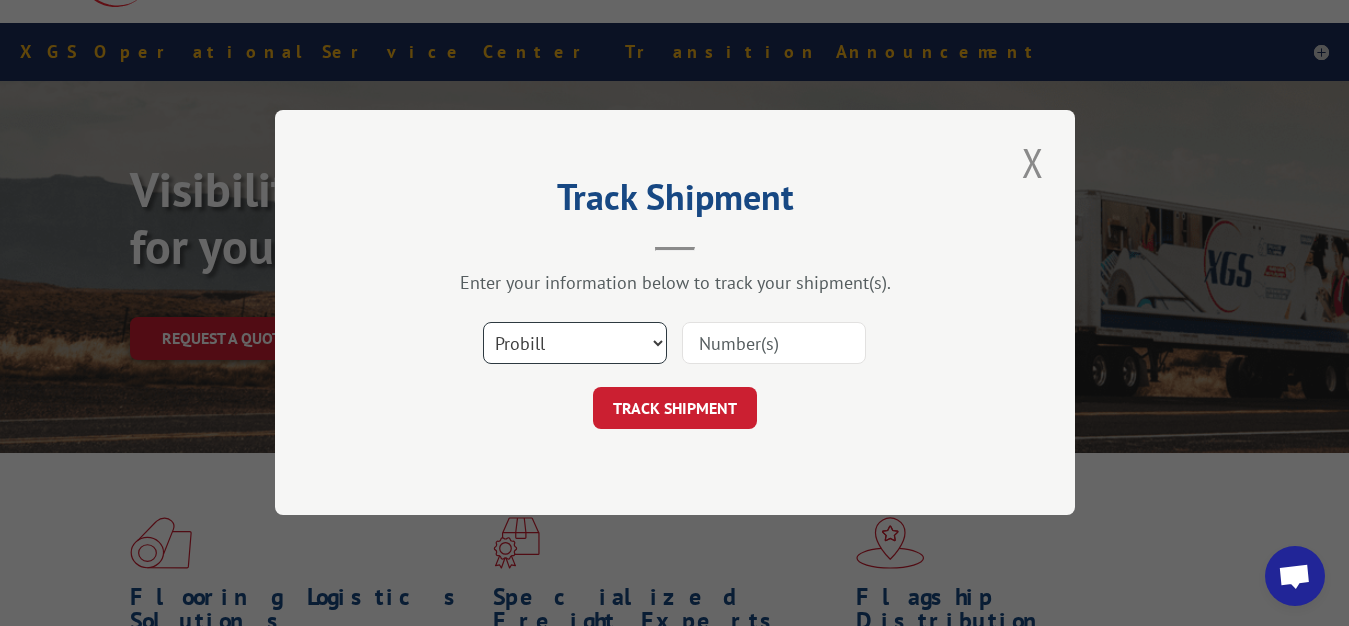 click on "Select category... Probill BOL PO" at bounding box center (575, 344) 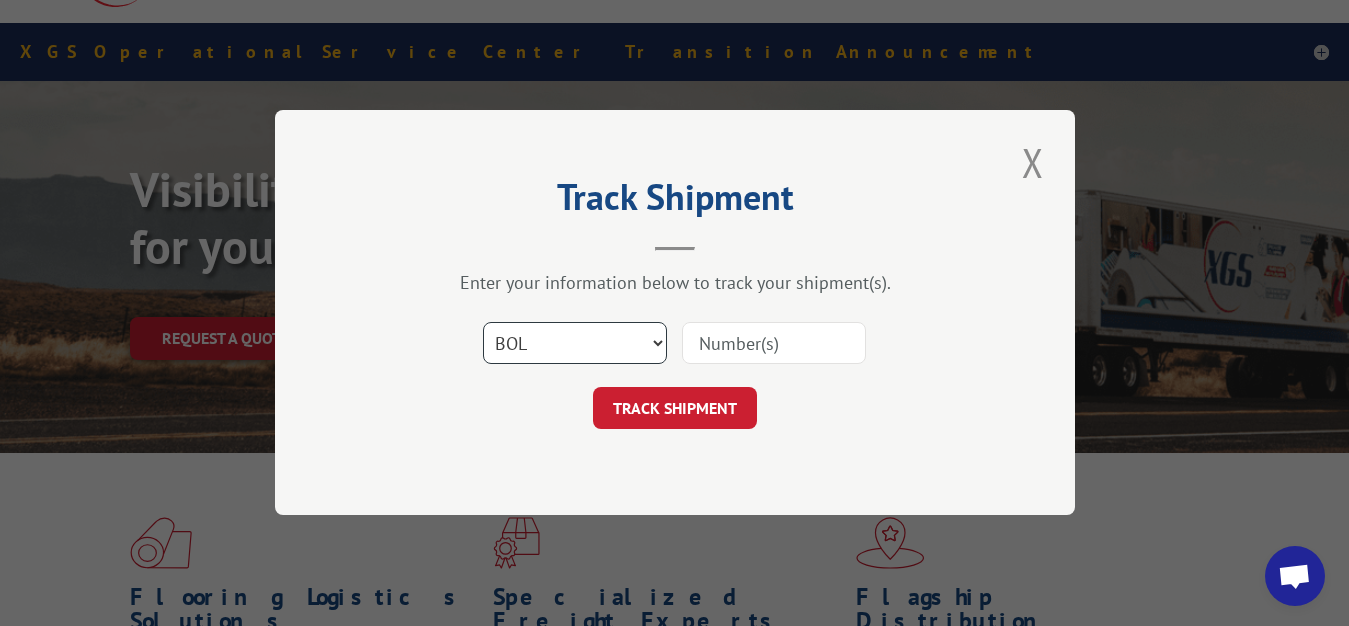 click on "BOL" at bounding box center (0, 0) 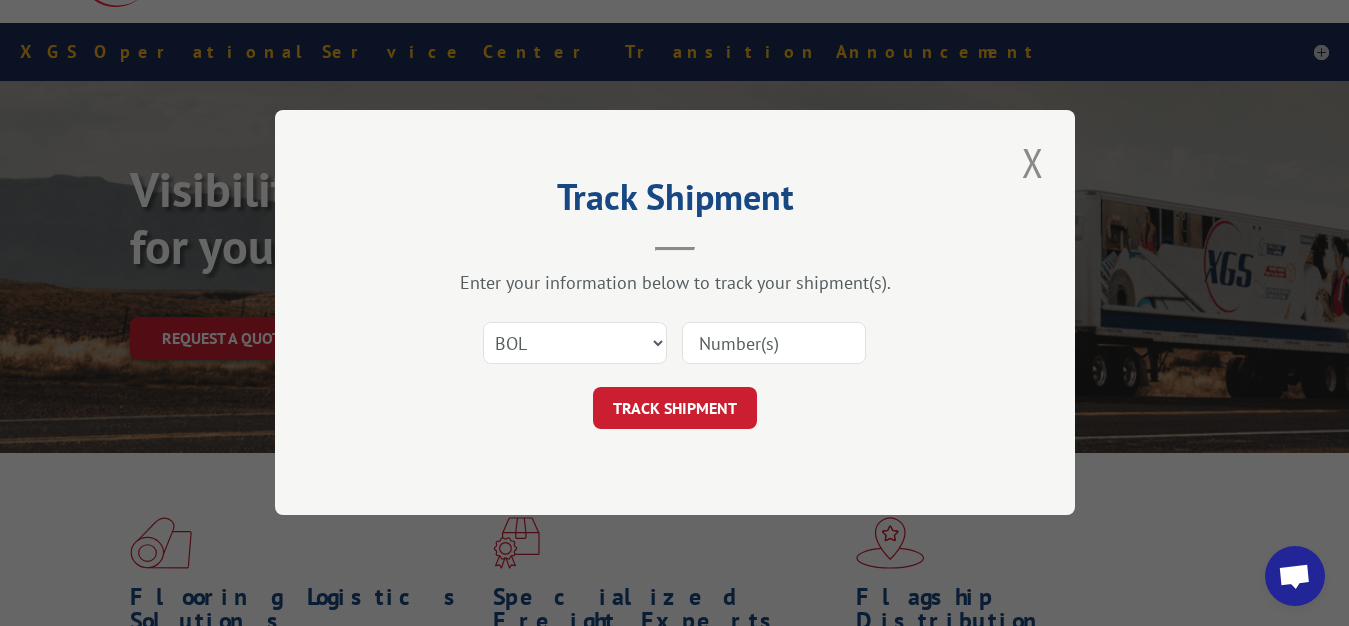 drag, startPoint x: 693, startPoint y: 346, endPoint x: 713, endPoint y: 253, distance: 95.12623 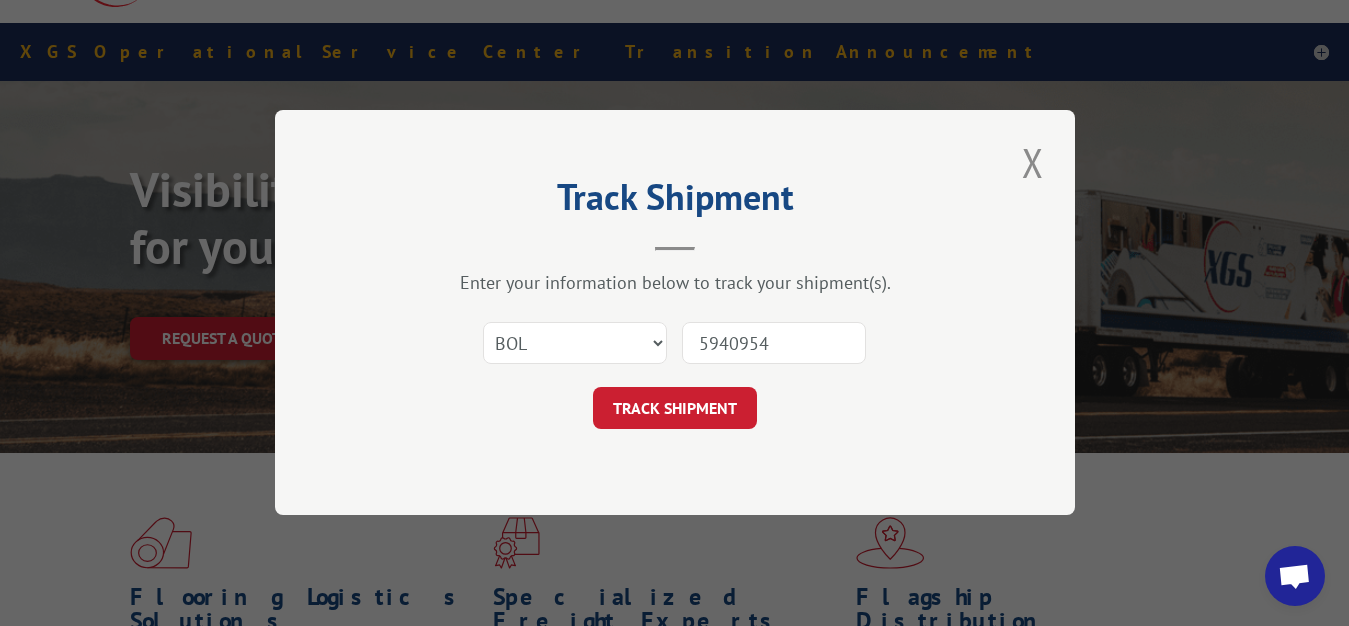 type on "5940954" 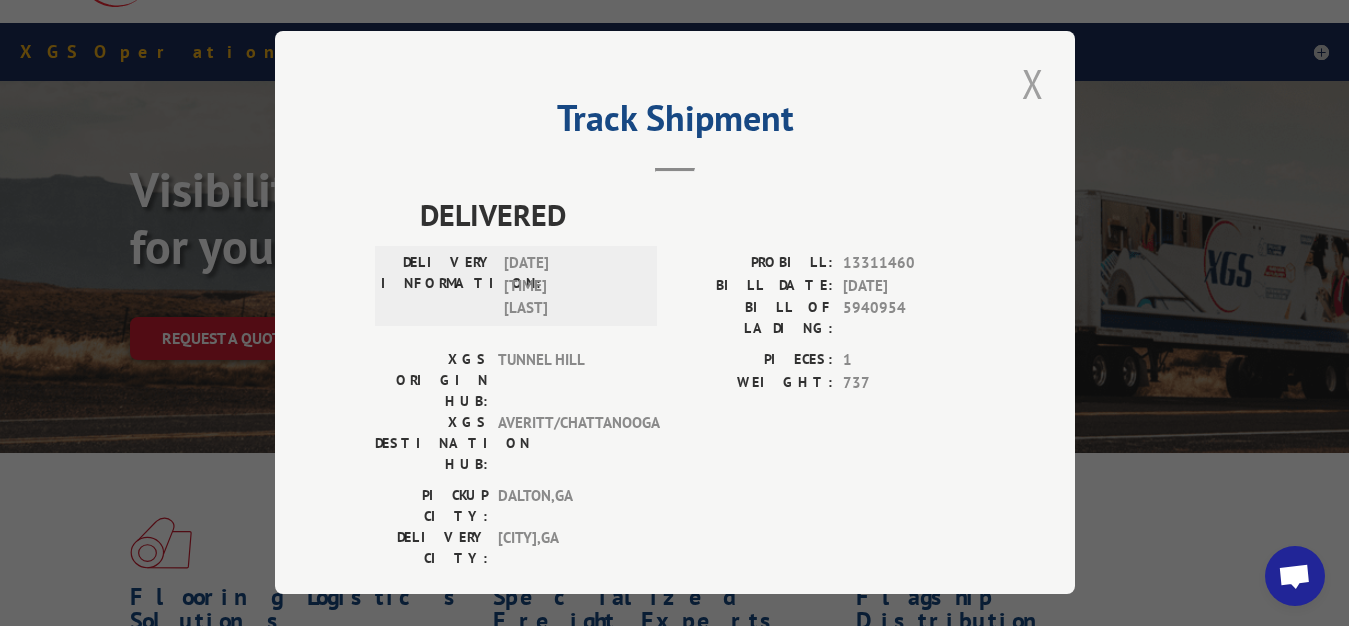 drag, startPoint x: 1015, startPoint y: 83, endPoint x: 1009, endPoint y: 94, distance: 12.529964 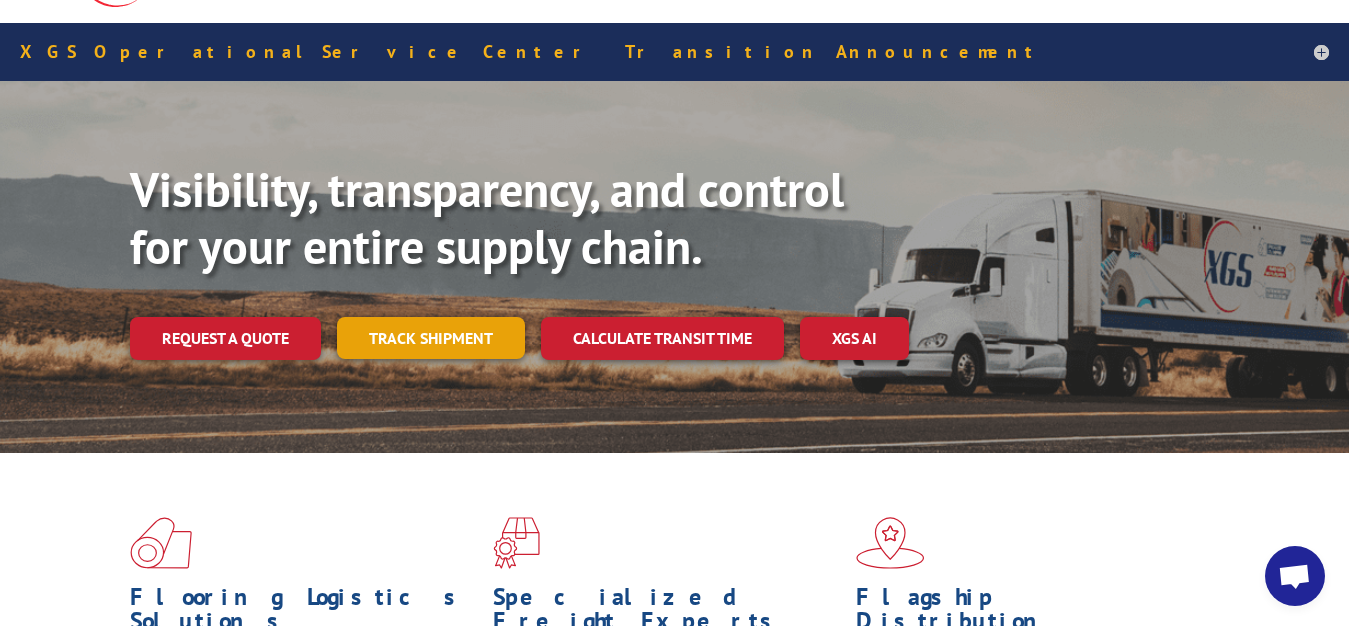click on "Track shipment" at bounding box center [431, 338] 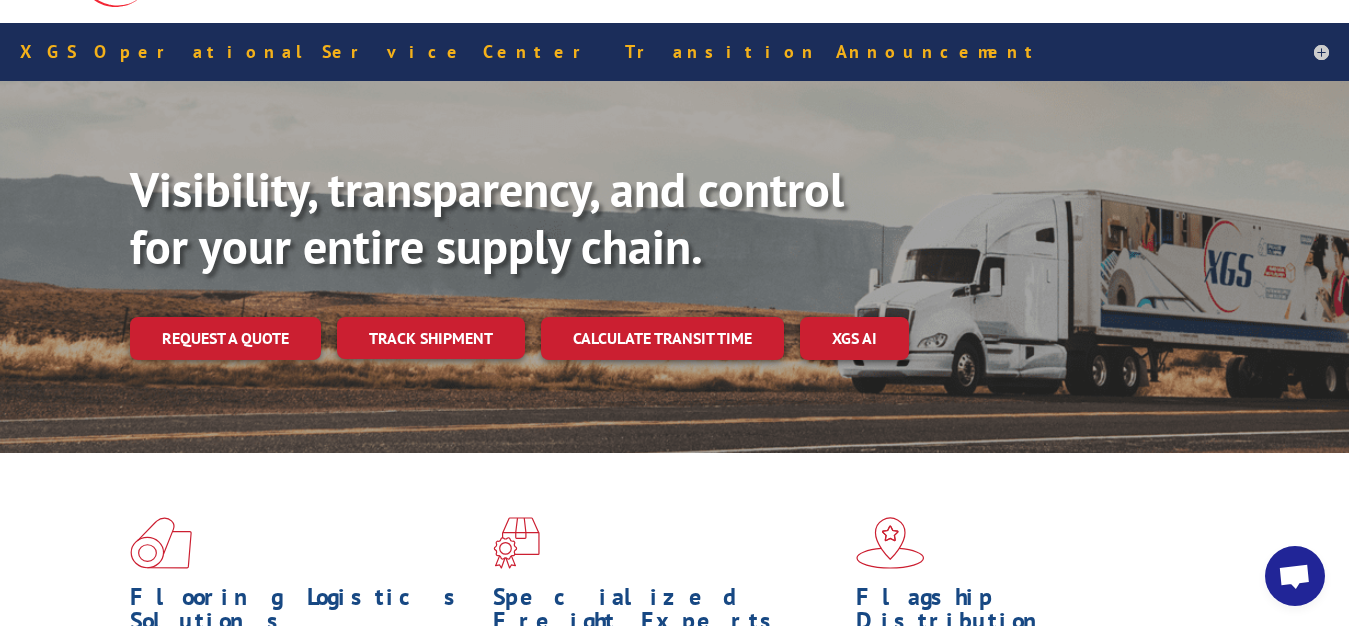 scroll, scrollTop: 0, scrollLeft: 0, axis: both 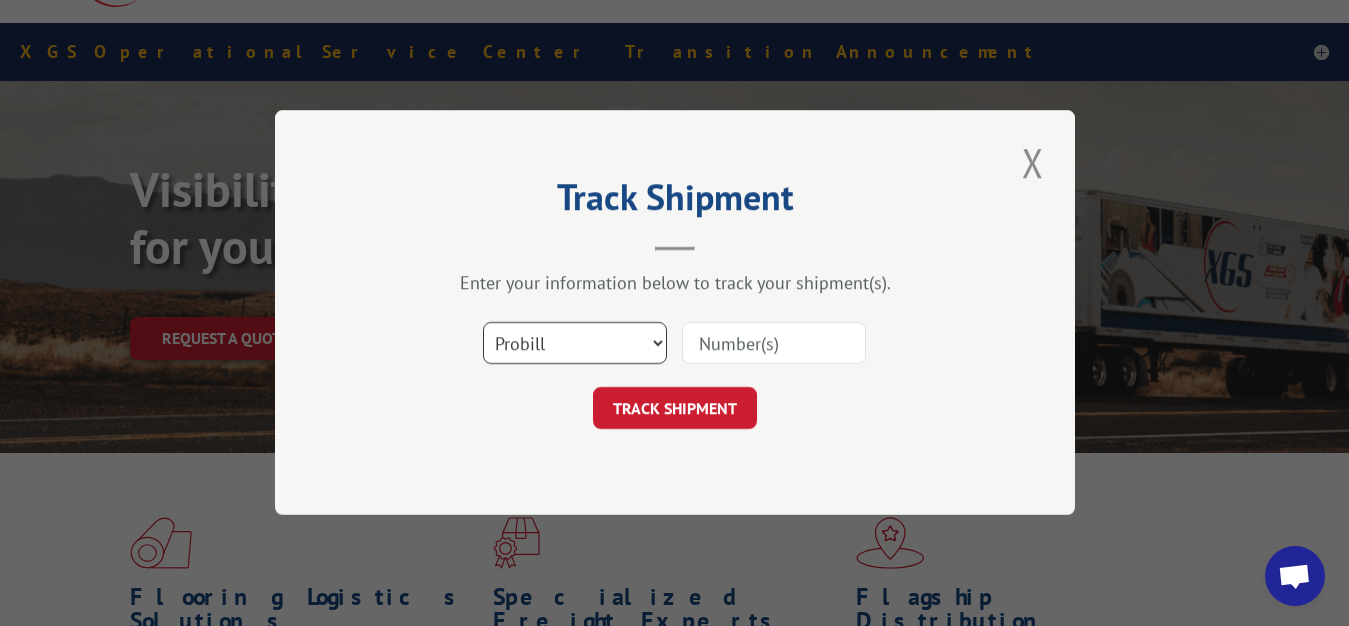 click on "Select category... Probill BOL PO" at bounding box center (575, 344) 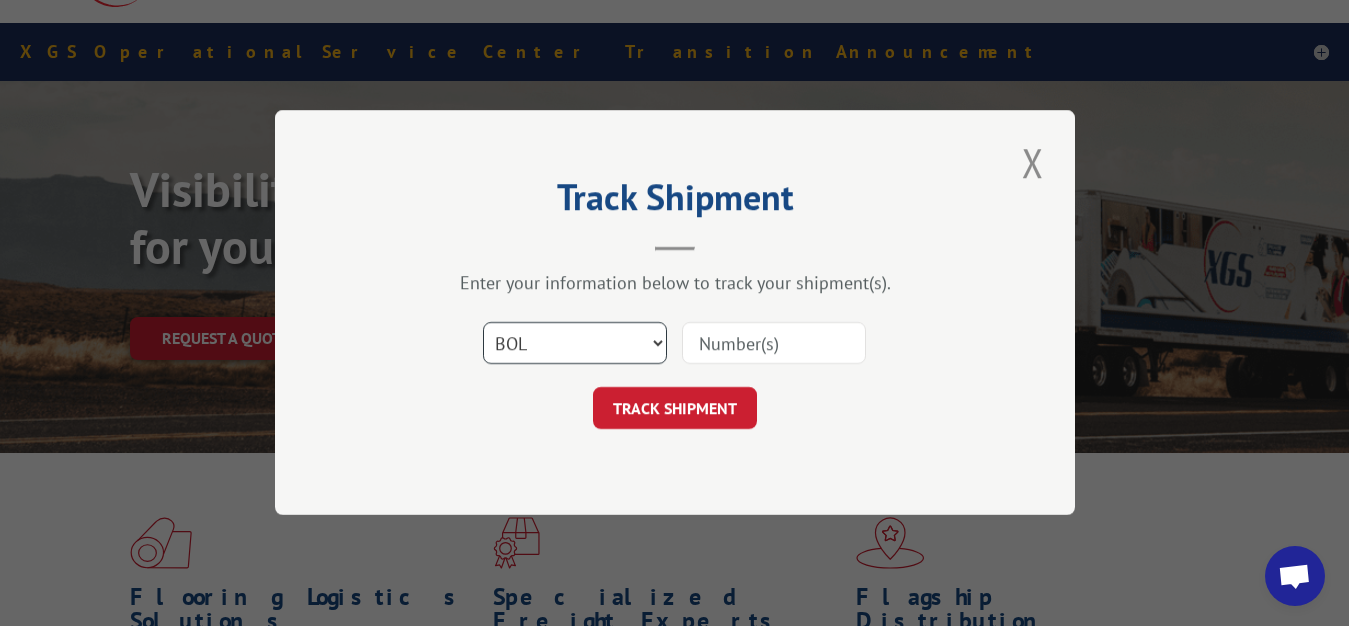 click on "BOL" at bounding box center [0, 0] 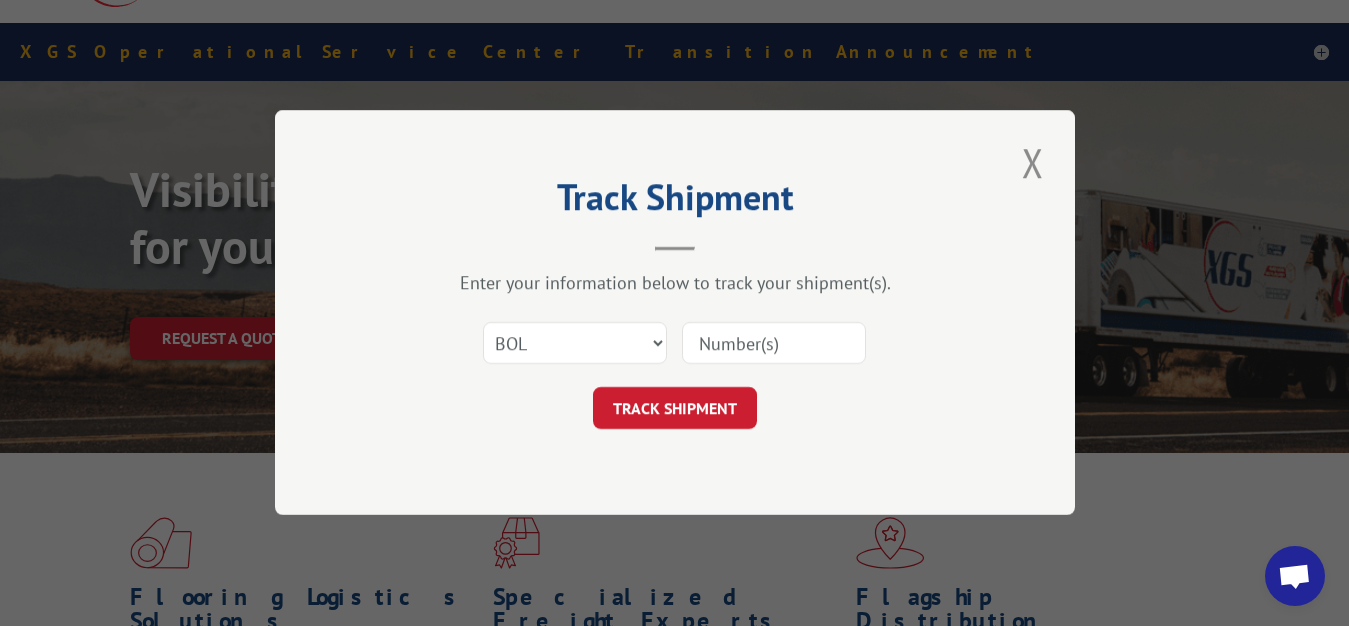drag, startPoint x: 731, startPoint y: 329, endPoint x: 741, endPoint y: 179, distance: 150.33296 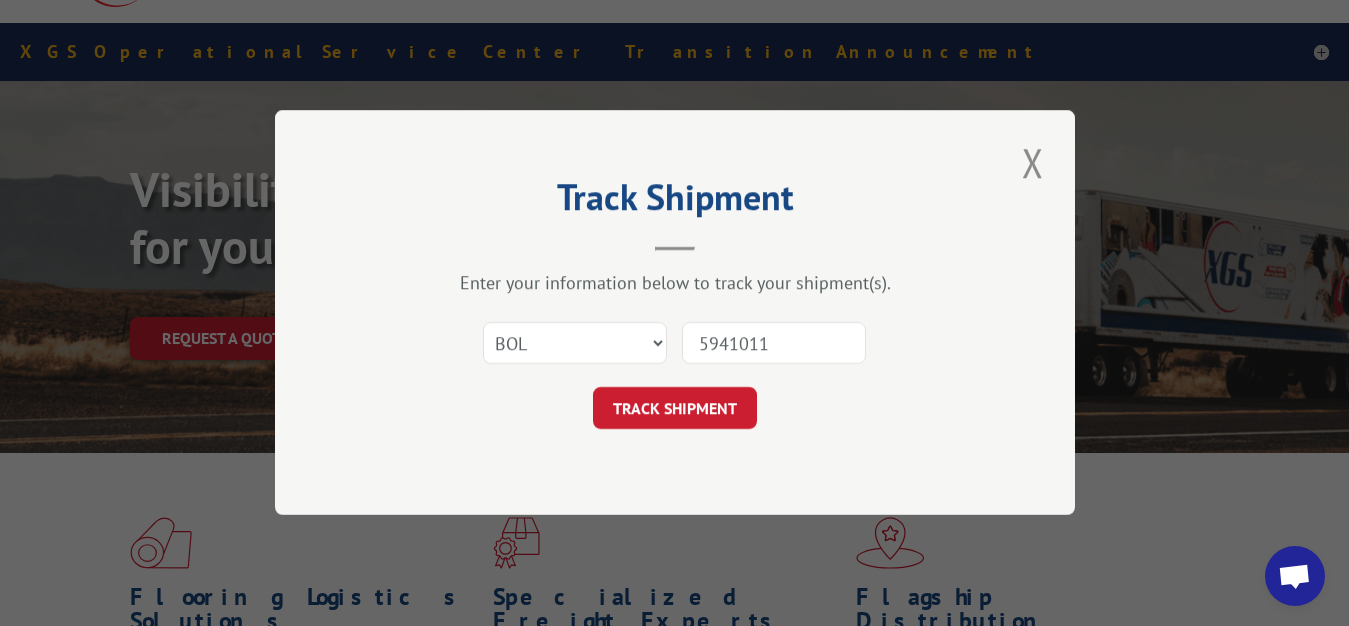 type on "5941011" 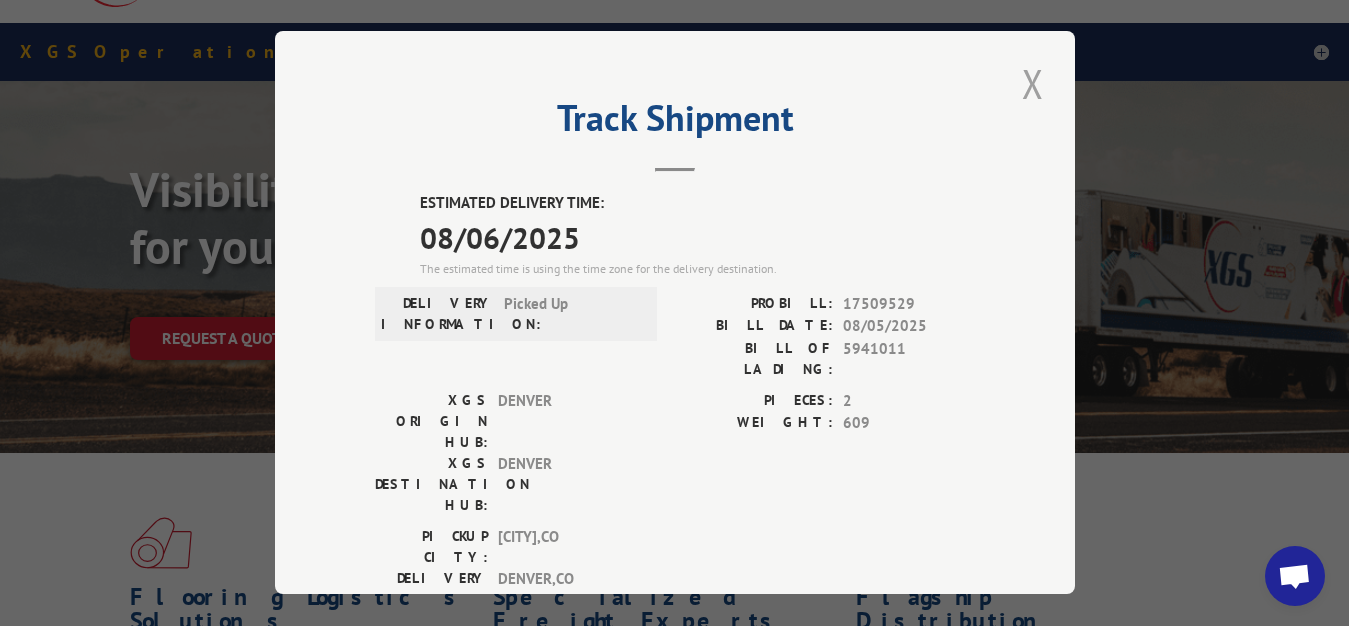 click at bounding box center [1033, 83] 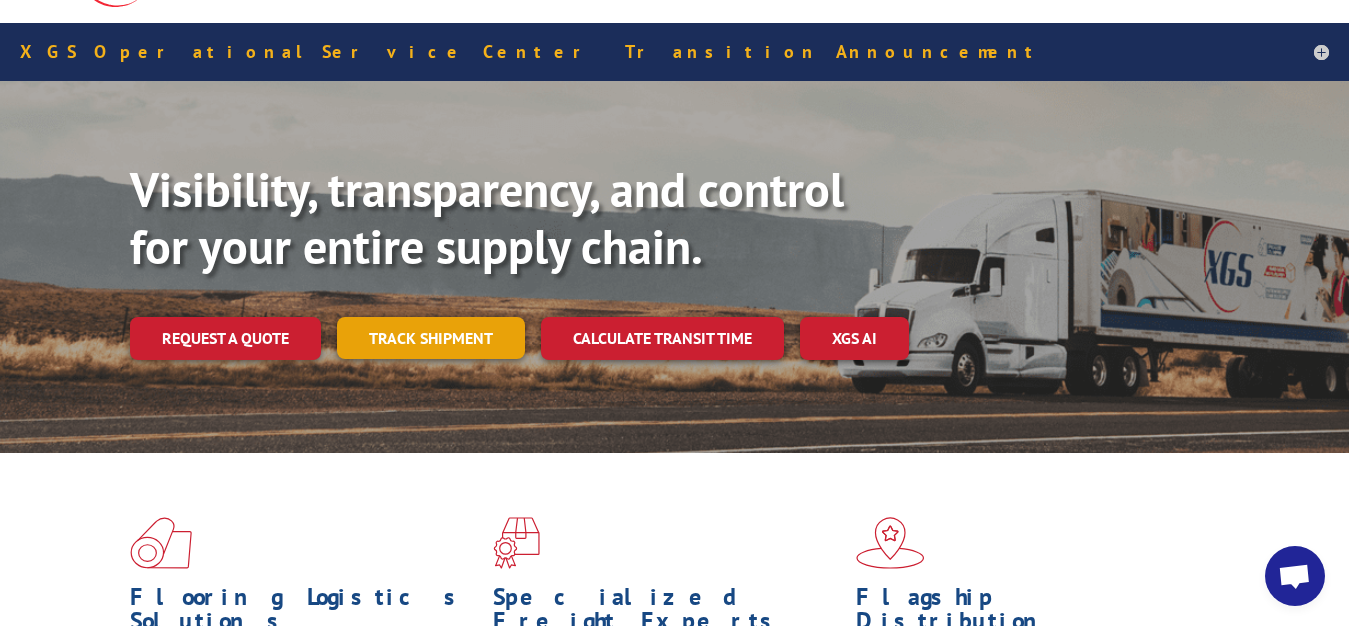 click on "Track shipment" at bounding box center [431, 338] 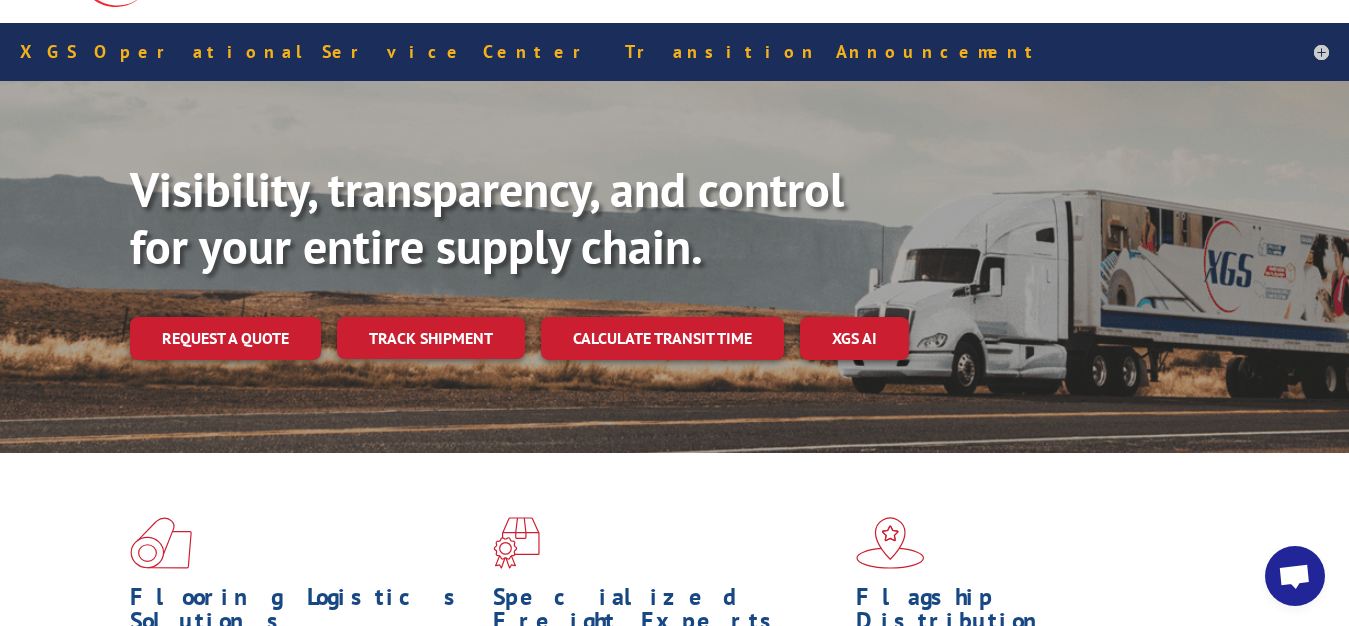 scroll, scrollTop: 0, scrollLeft: 0, axis: both 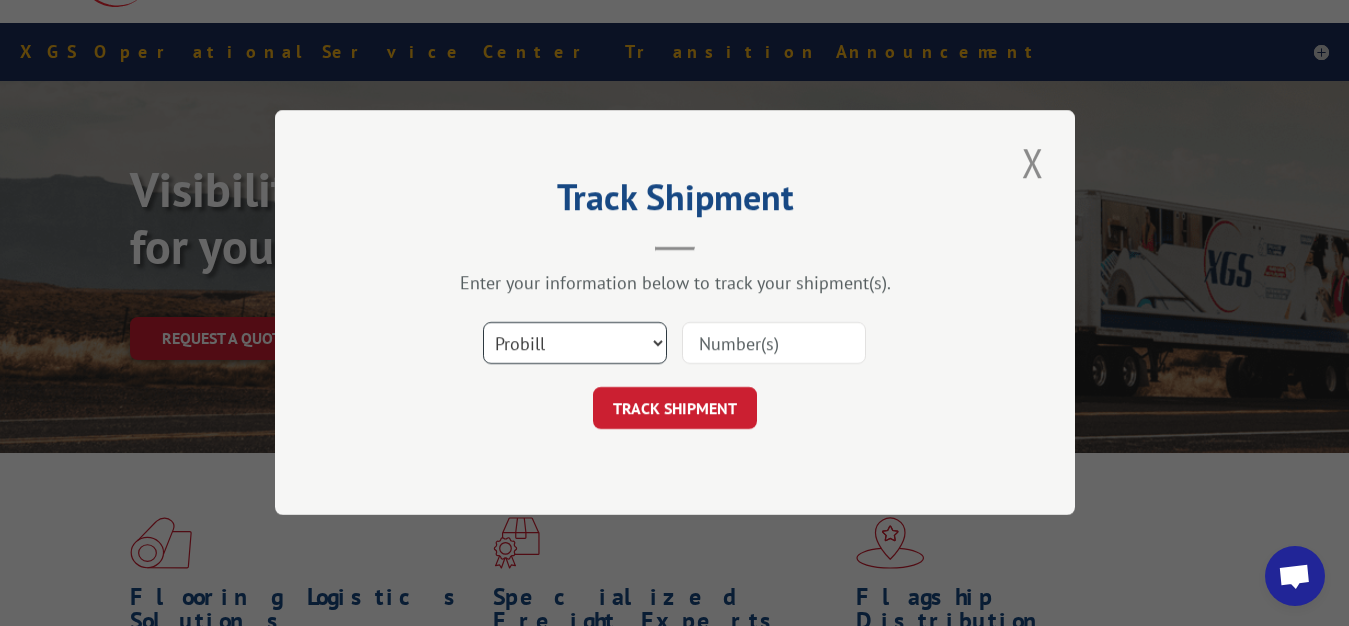 click on "Select category... Probill BOL PO" at bounding box center [575, 344] 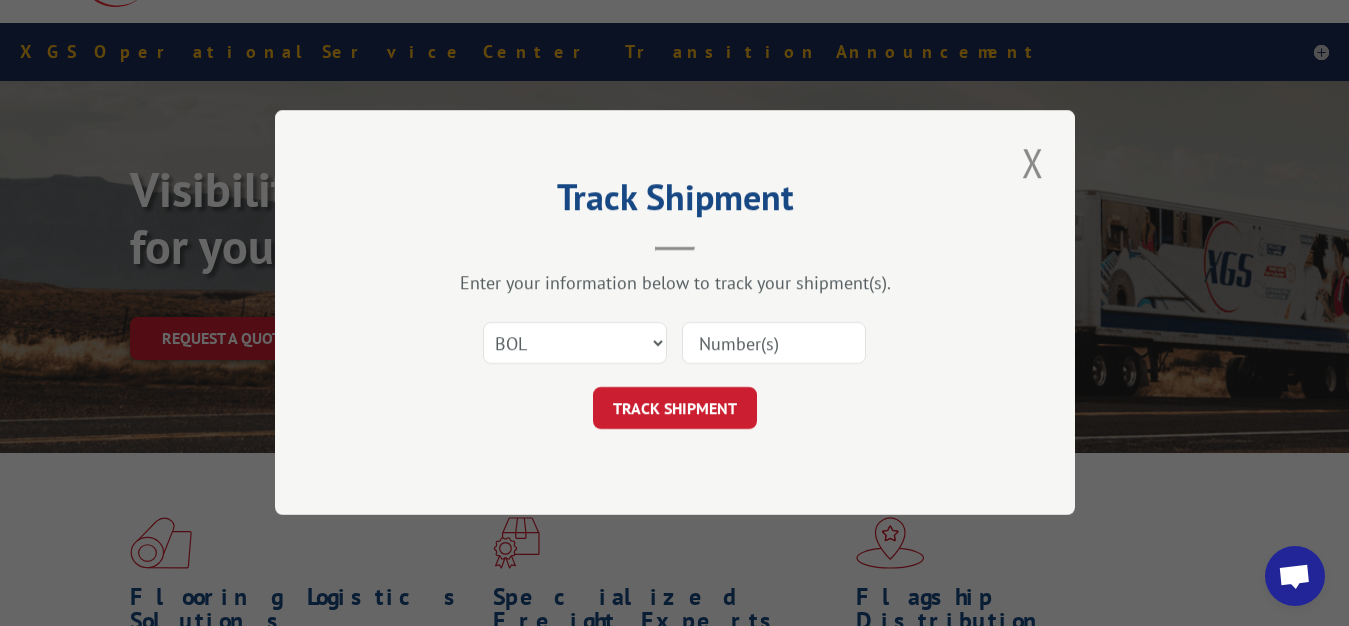 click at bounding box center (774, 344) 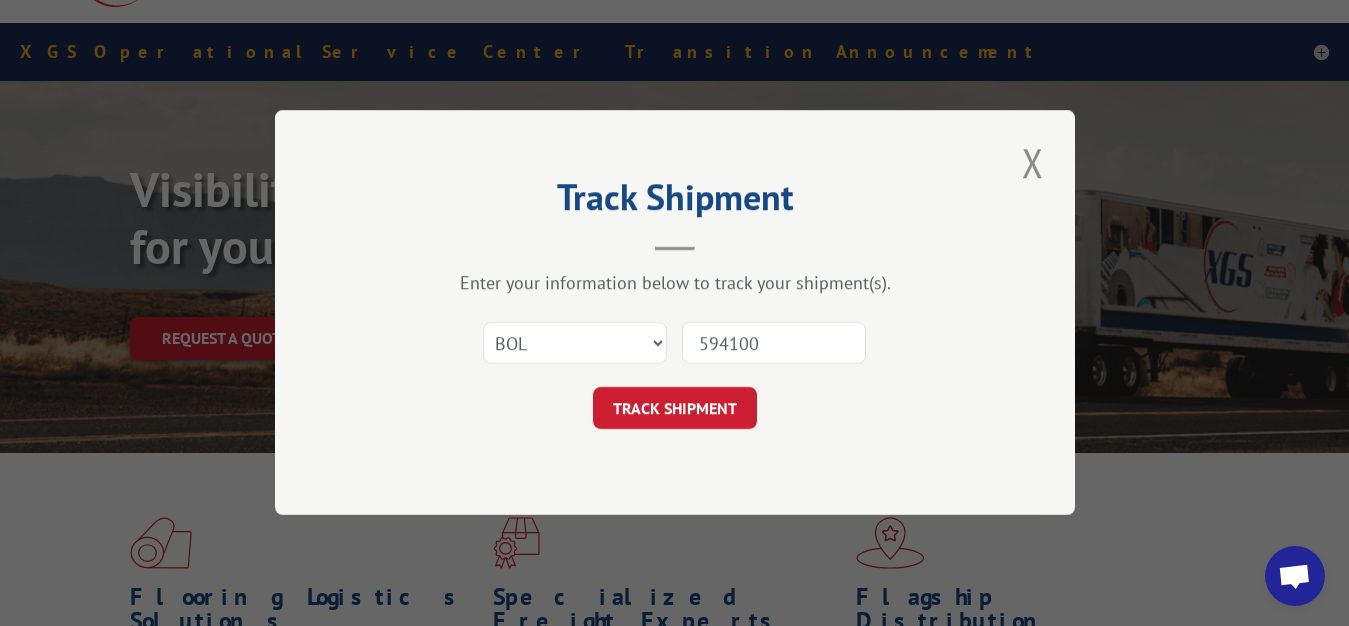 type on "5941009" 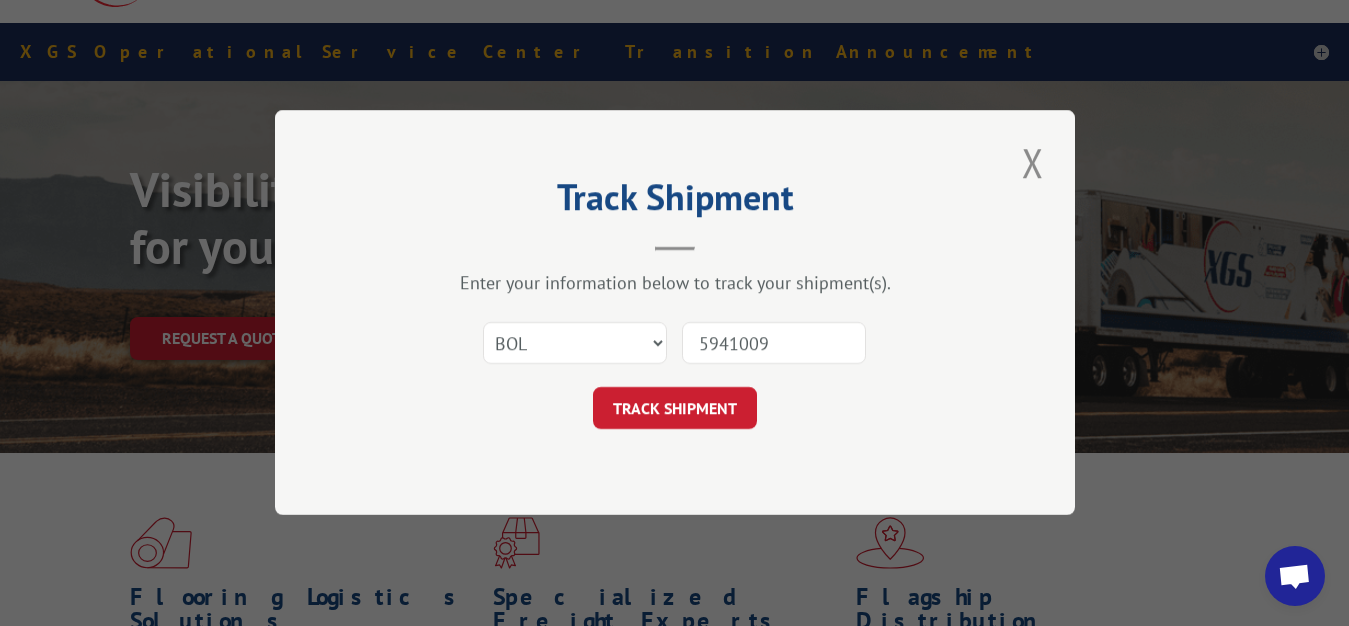 click on "TRACK SHIPMENT" at bounding box center [675, 409] 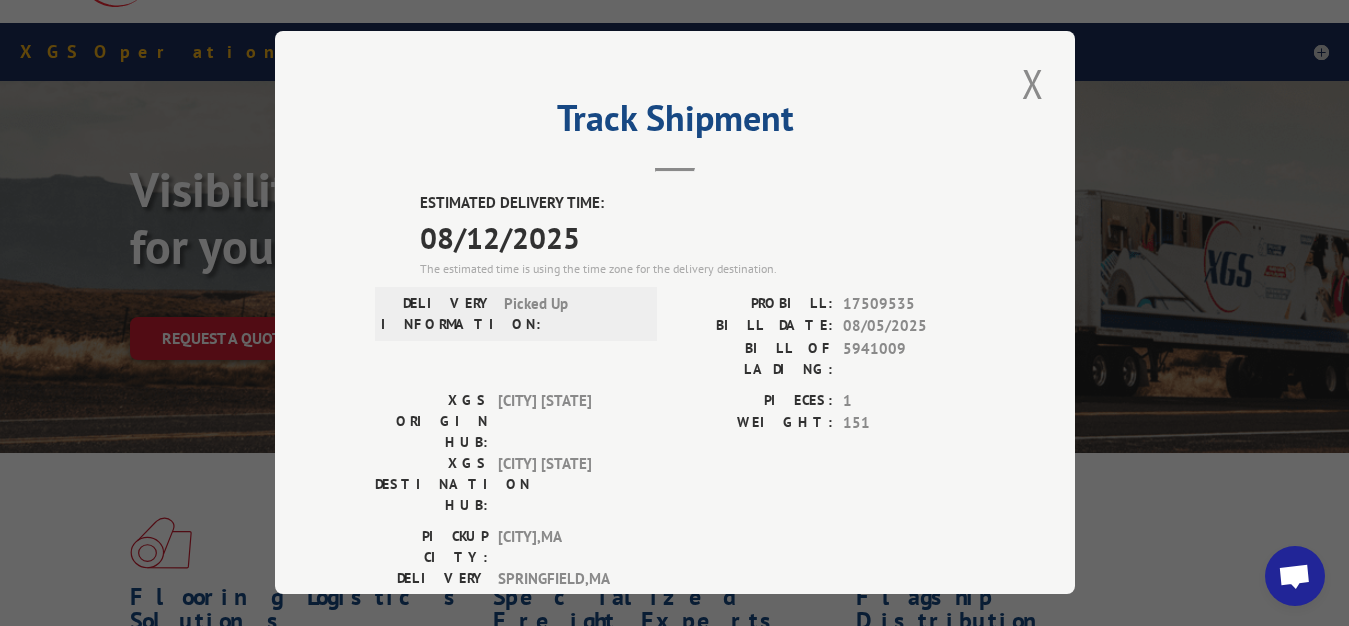 click at bounding box center (1033, 83) 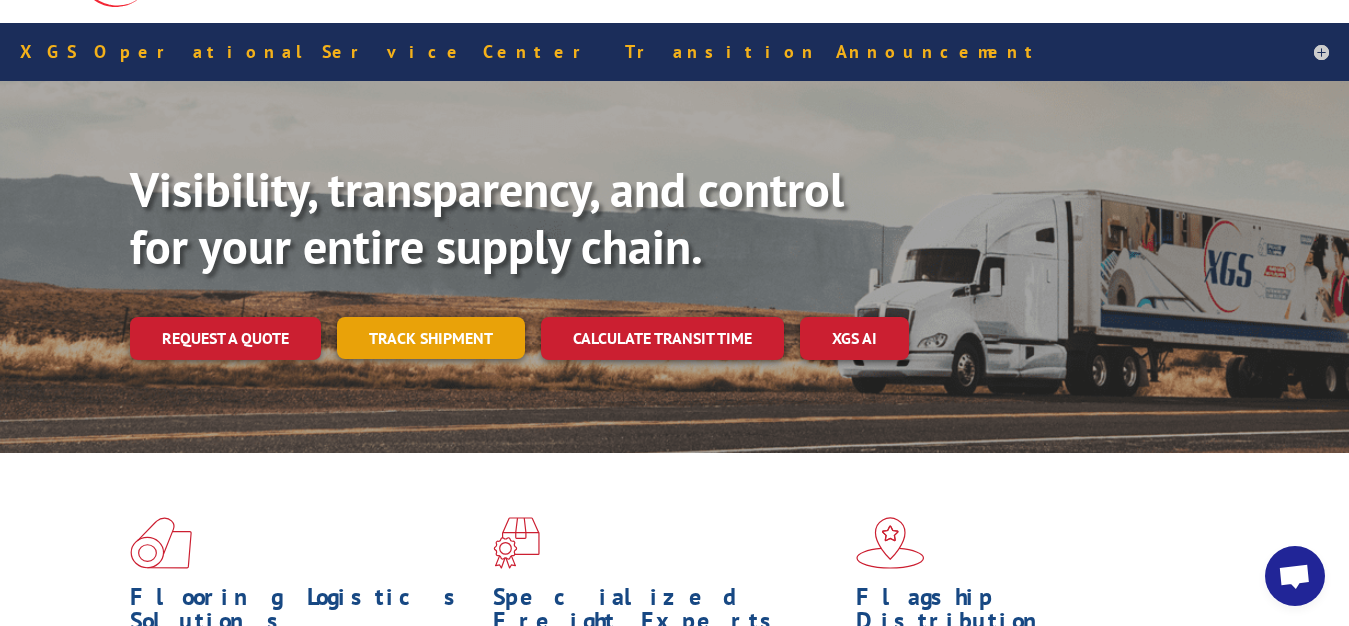 click on "Track shipment" at bounding box center [431, 338] 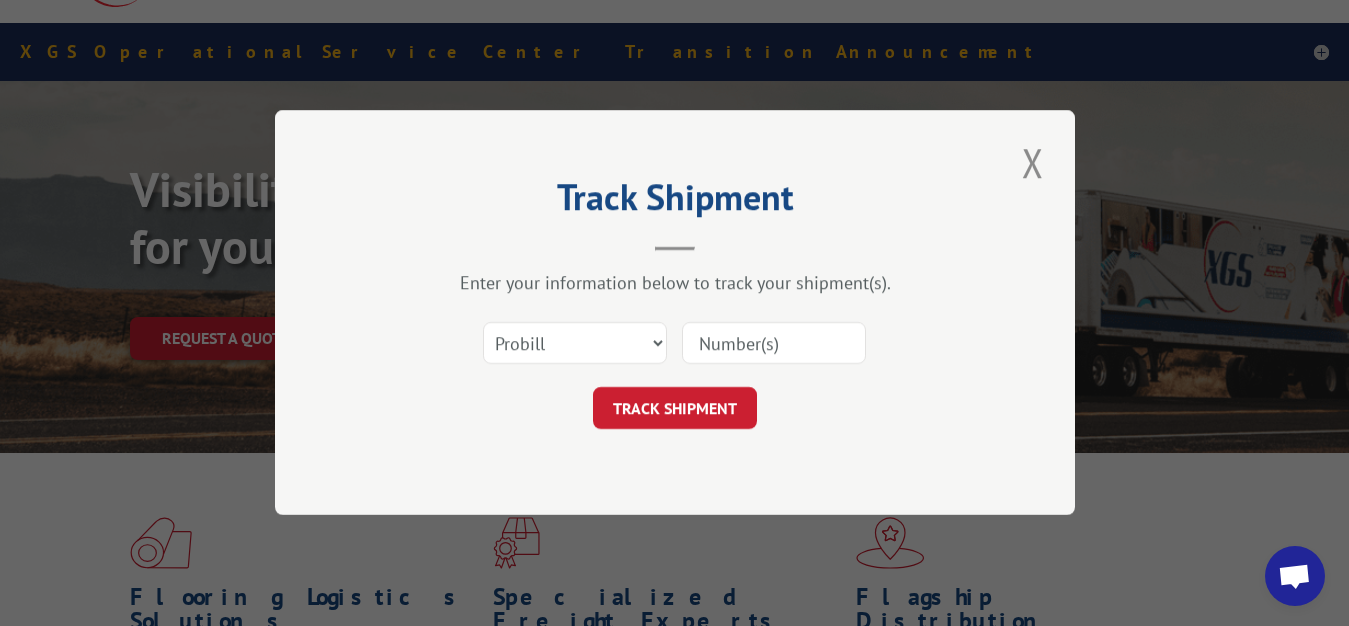 scroll, scrollTop: 0, scrollLeft: 0, axis: both 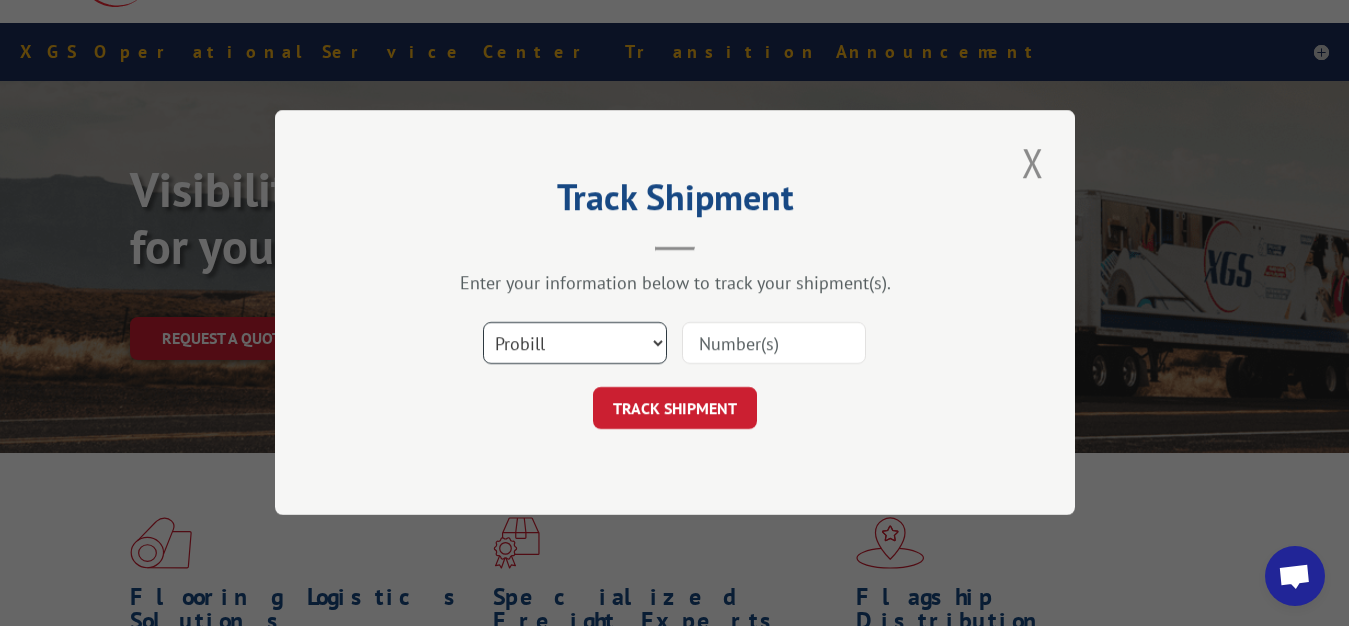 click on "Select category... Probill BOL PO" at bounding box center (575, 344) 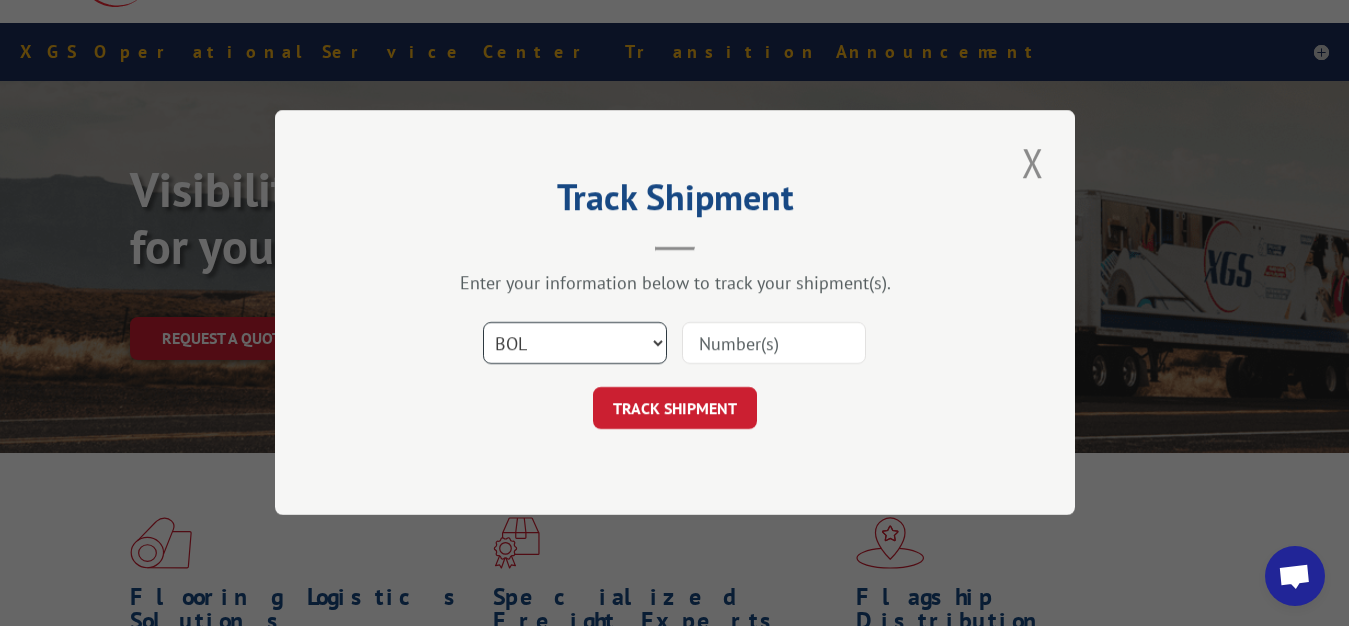 click on "BOL" at bounding box center [0, 0] 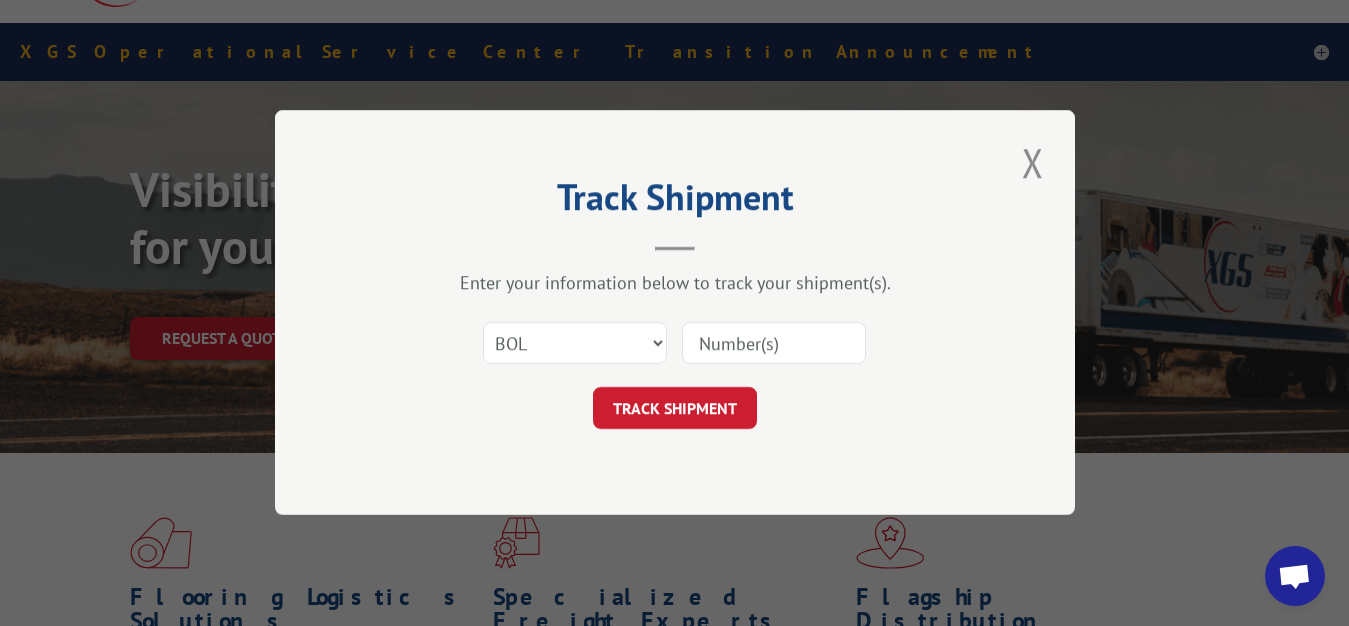 drag, startPoint x: 713, startPoint y: 338, endPoint x: 706, endPoint y: 204, distance: 134.18271 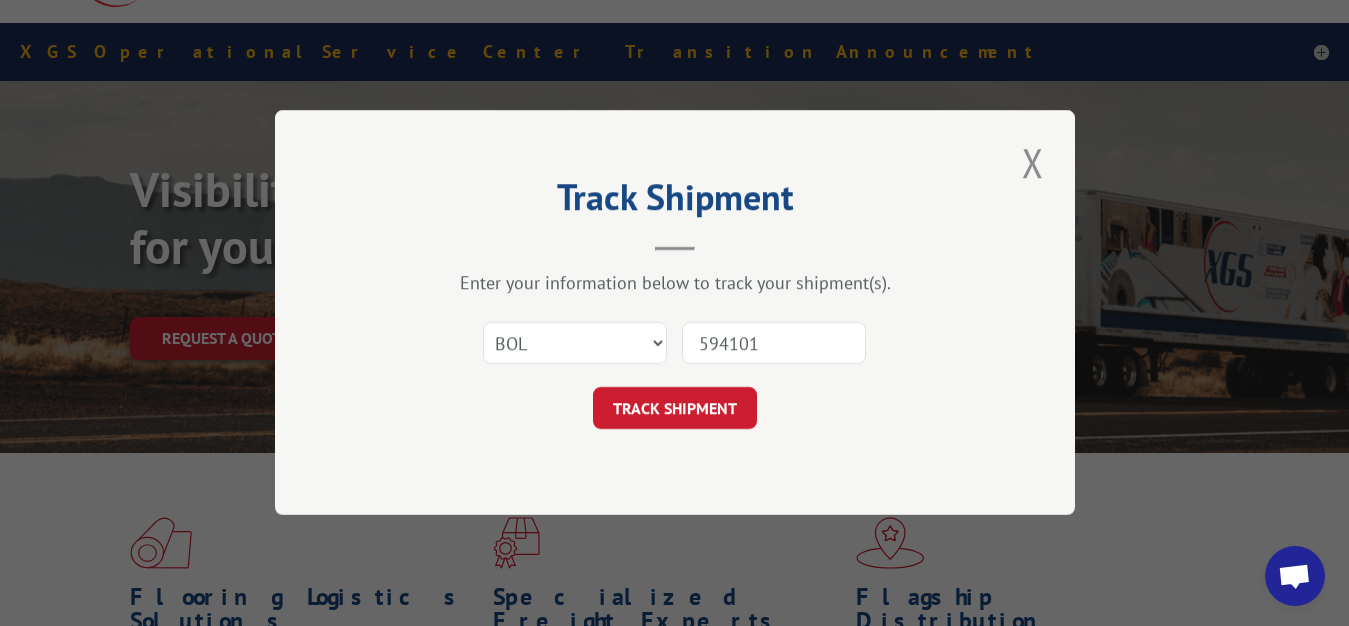 type on "5941010" 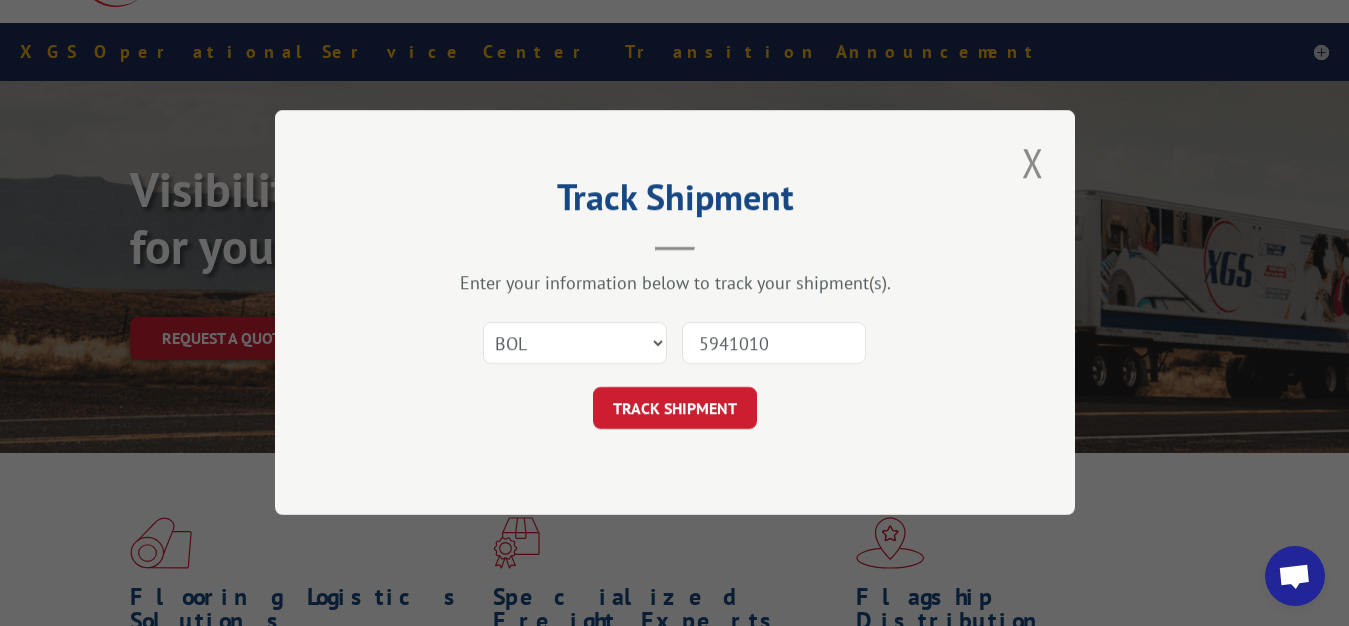 click on "TRACK SHIPMENT" at bounding box center [675, 409] 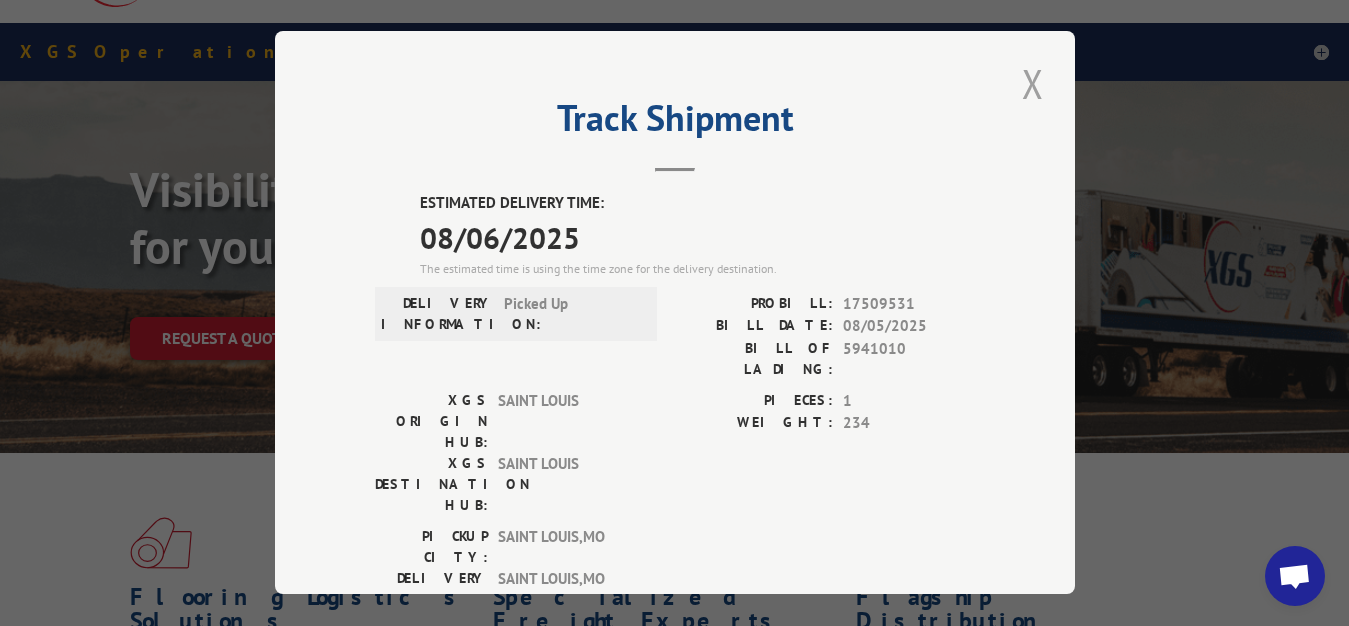 click at bounding box center [1033, 83] 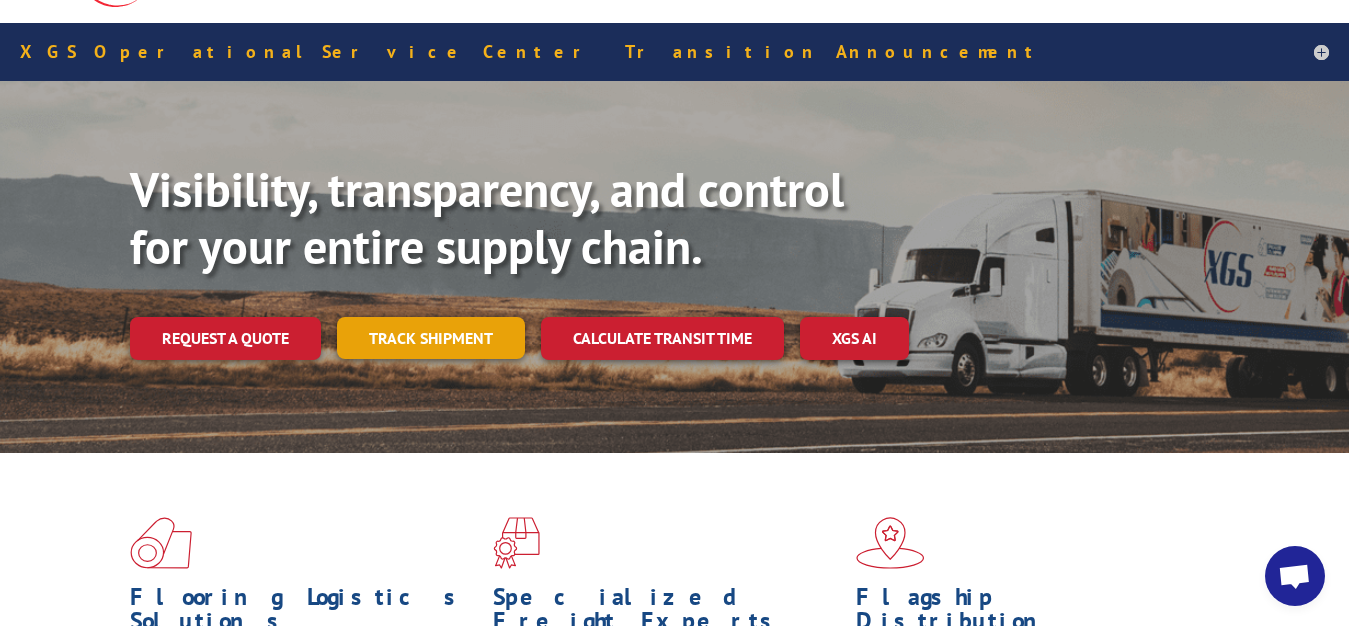 click on "Track shipment" at bounding box center [431, 338] 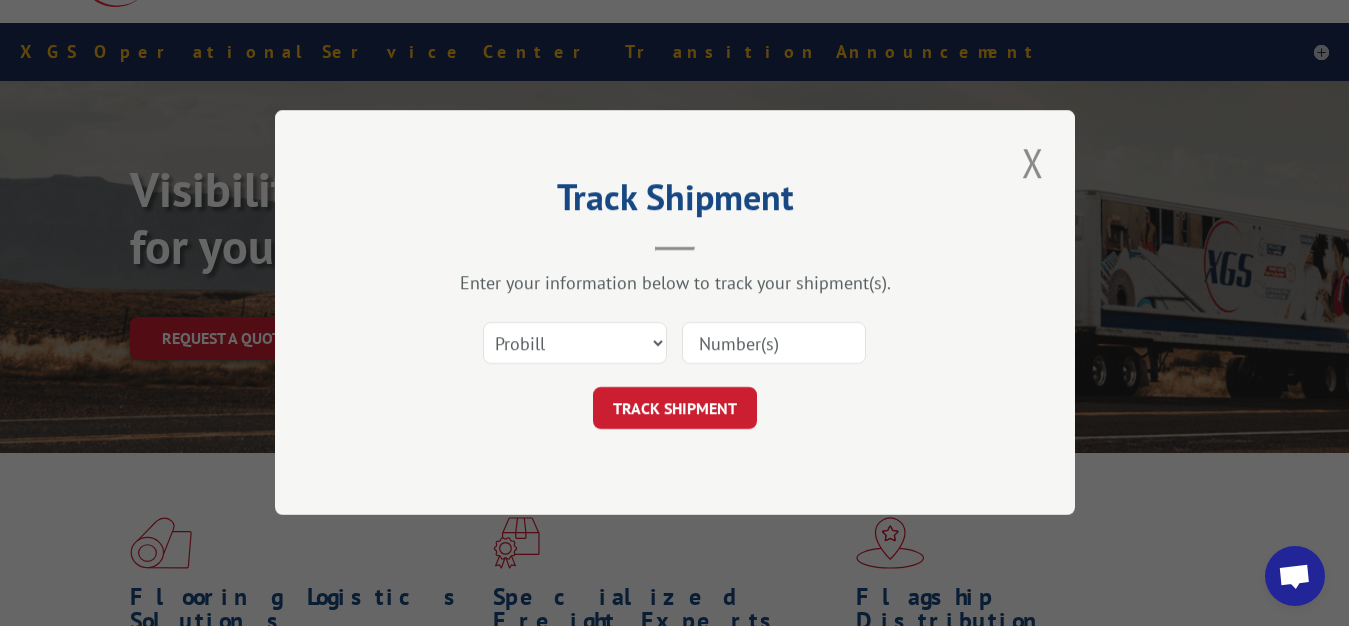 scroll, scrollTop: 0, scrollLeft: 0, axis: both 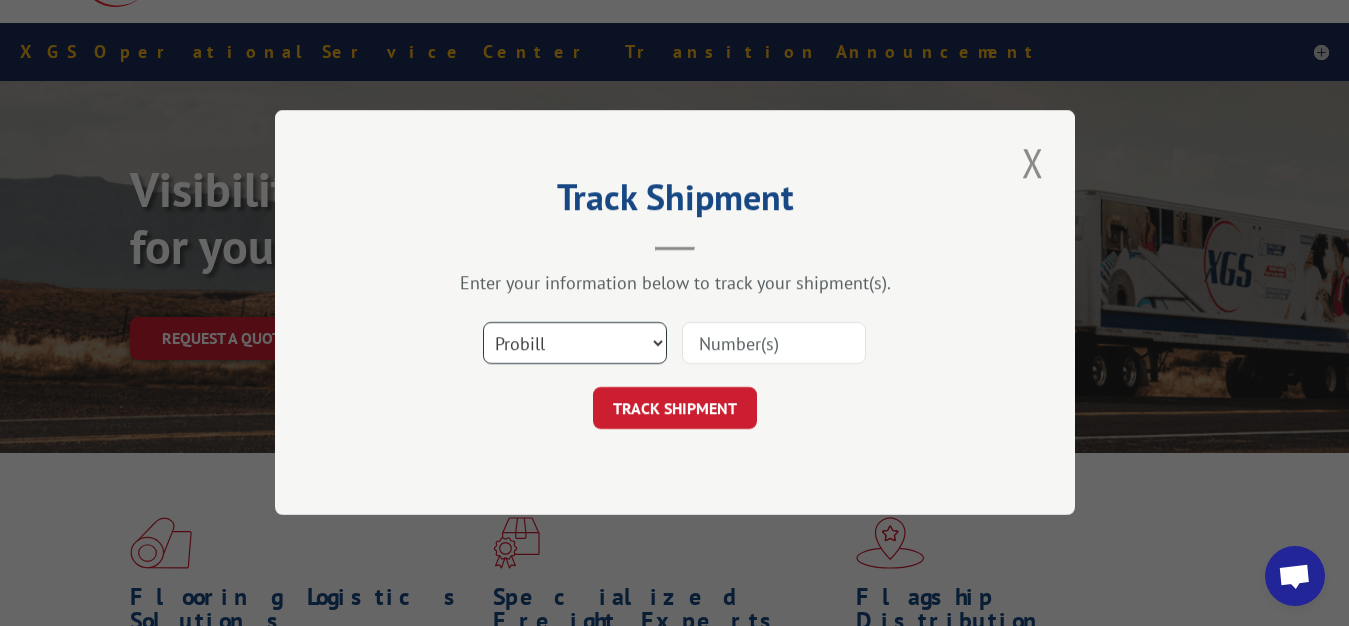 click on "Select category... Probill BOL PO" at bounding box center [575, 344] 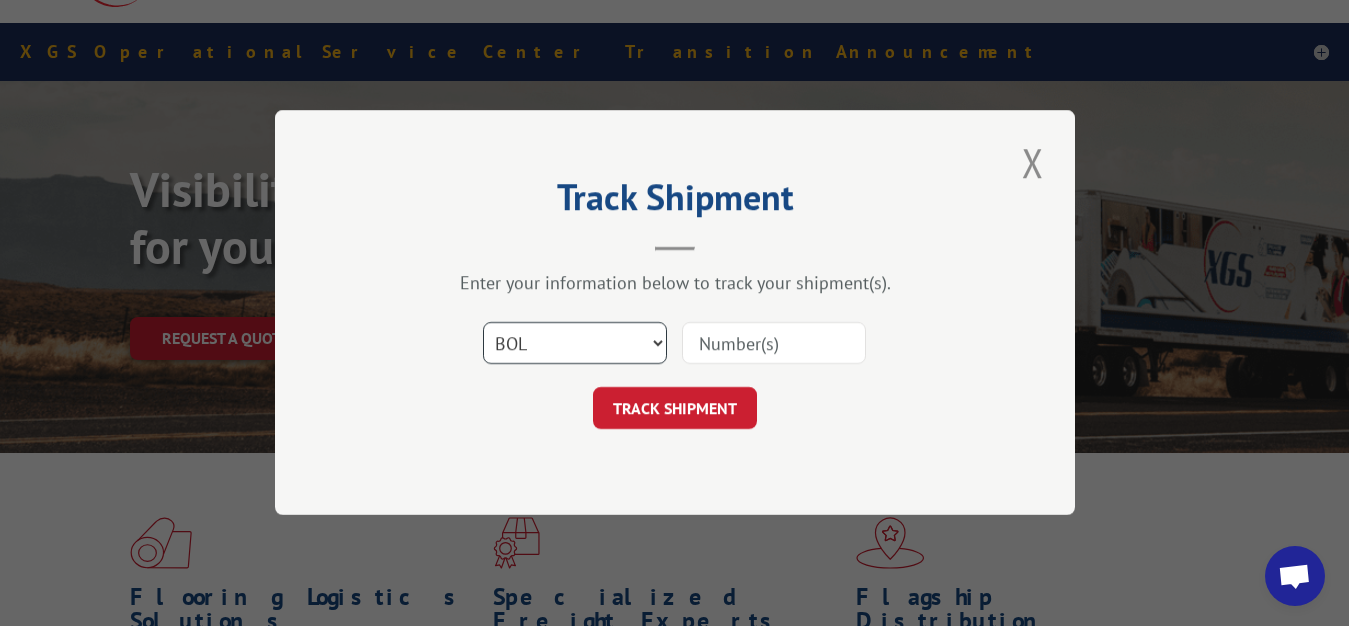 click on "BOL" at bounding box center (0, 0) 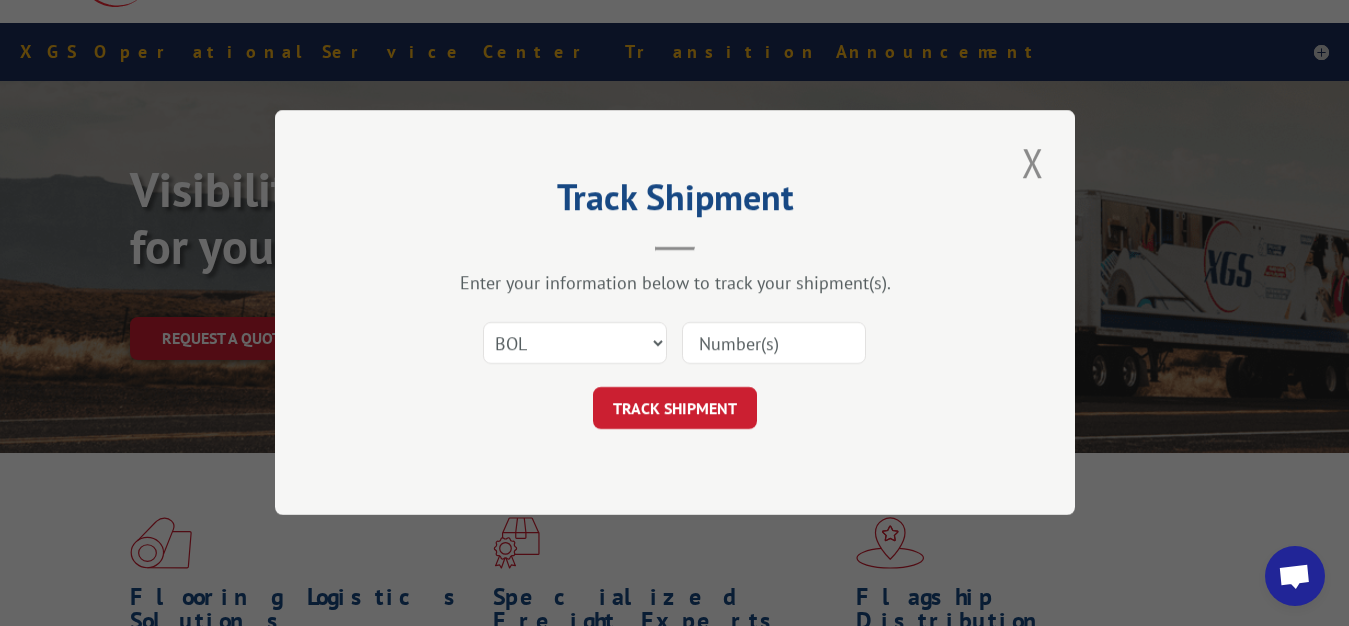 click at bounding box center [774, 344] 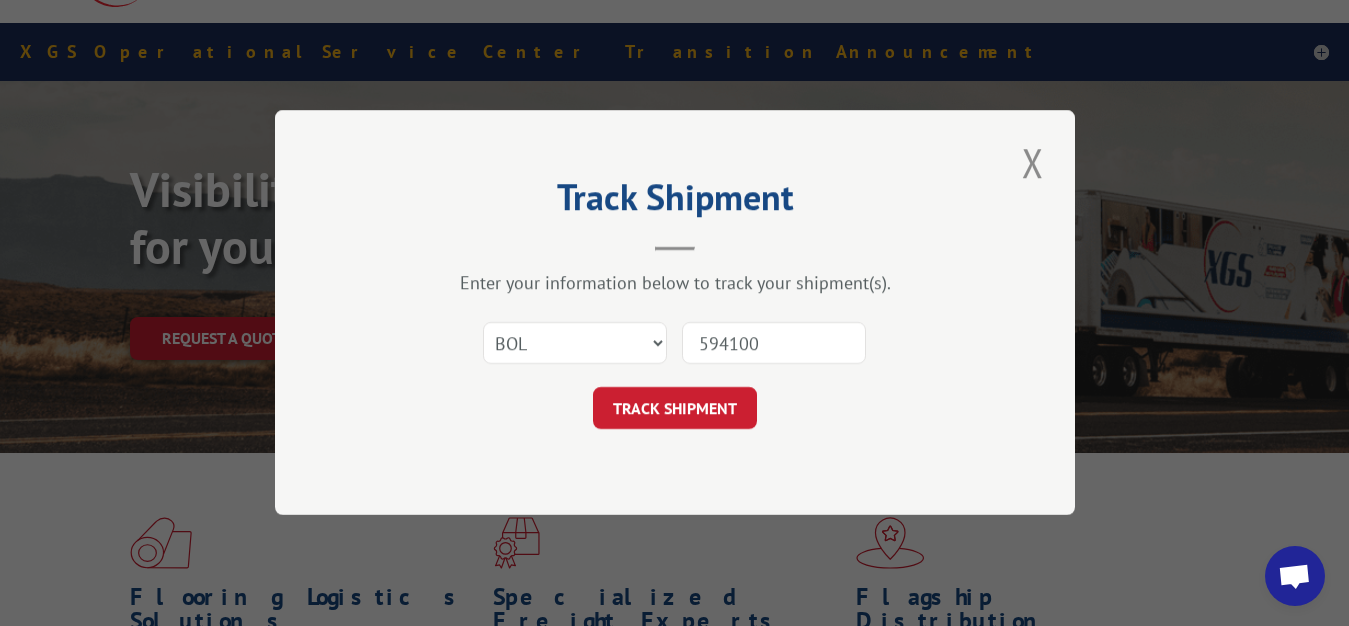 type on "5941006" 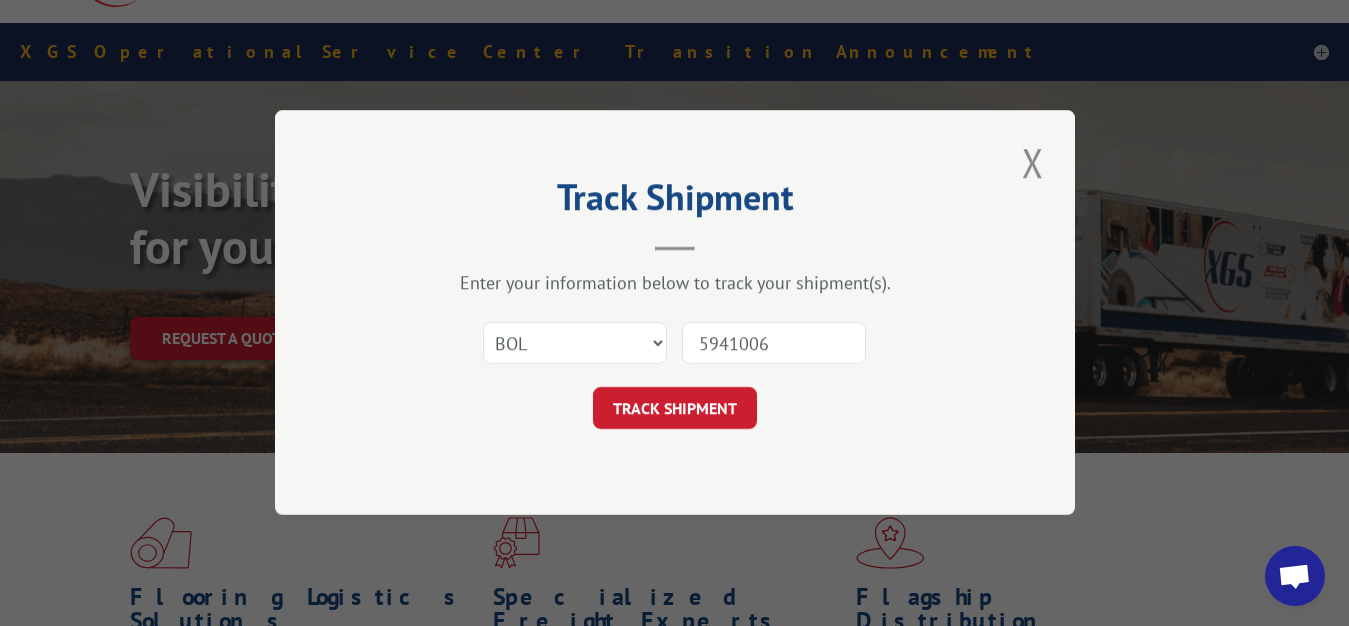 click on "TRACK SHIPMENT" at bounding box center [675, 409] 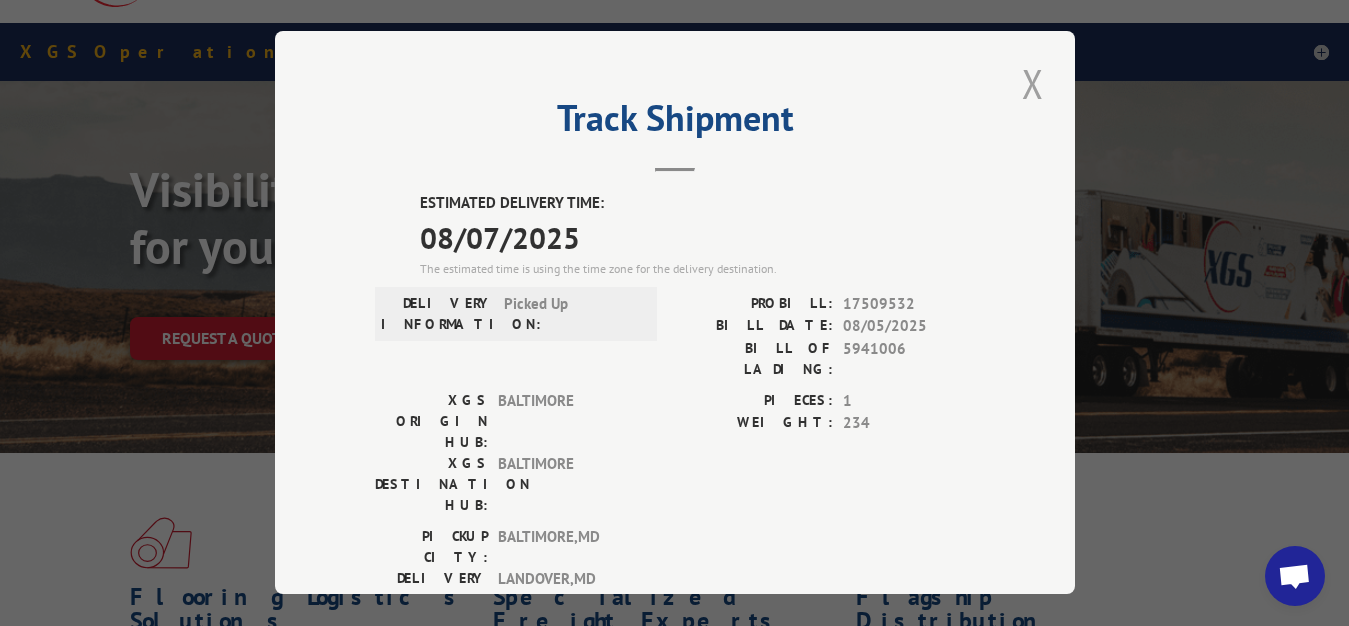 click at bounding box center [1033, 83] 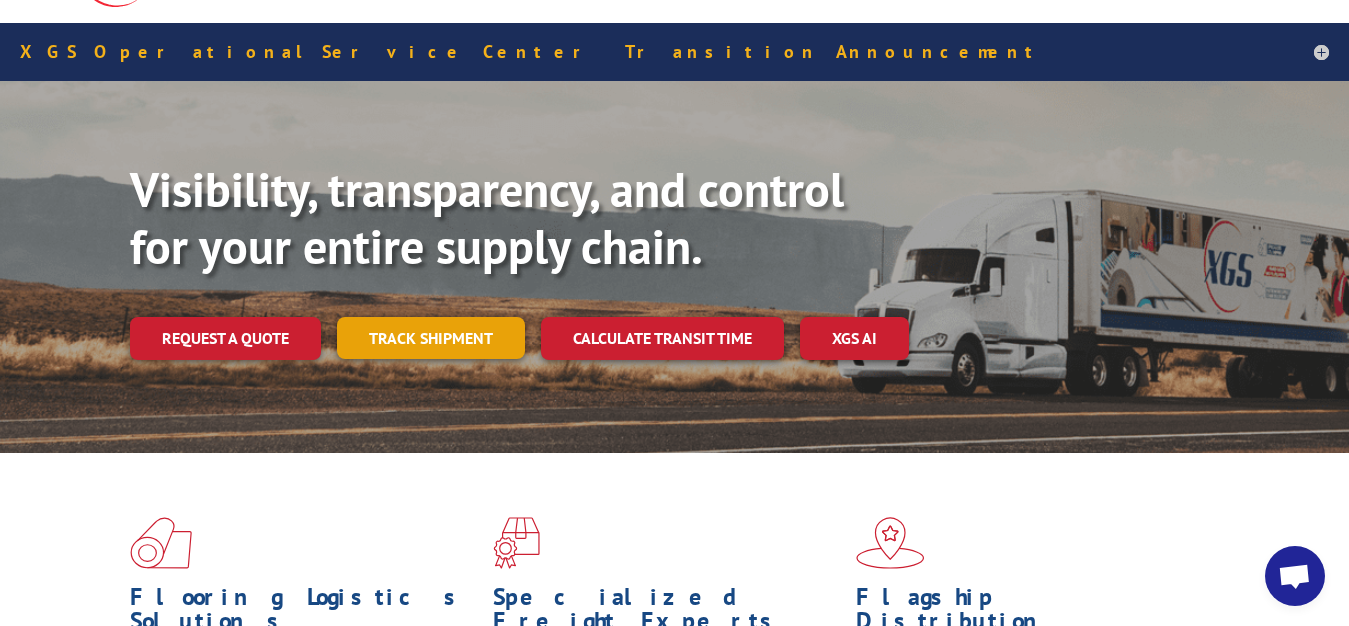 click on "Track shipment" at bounding box center [431, 338] 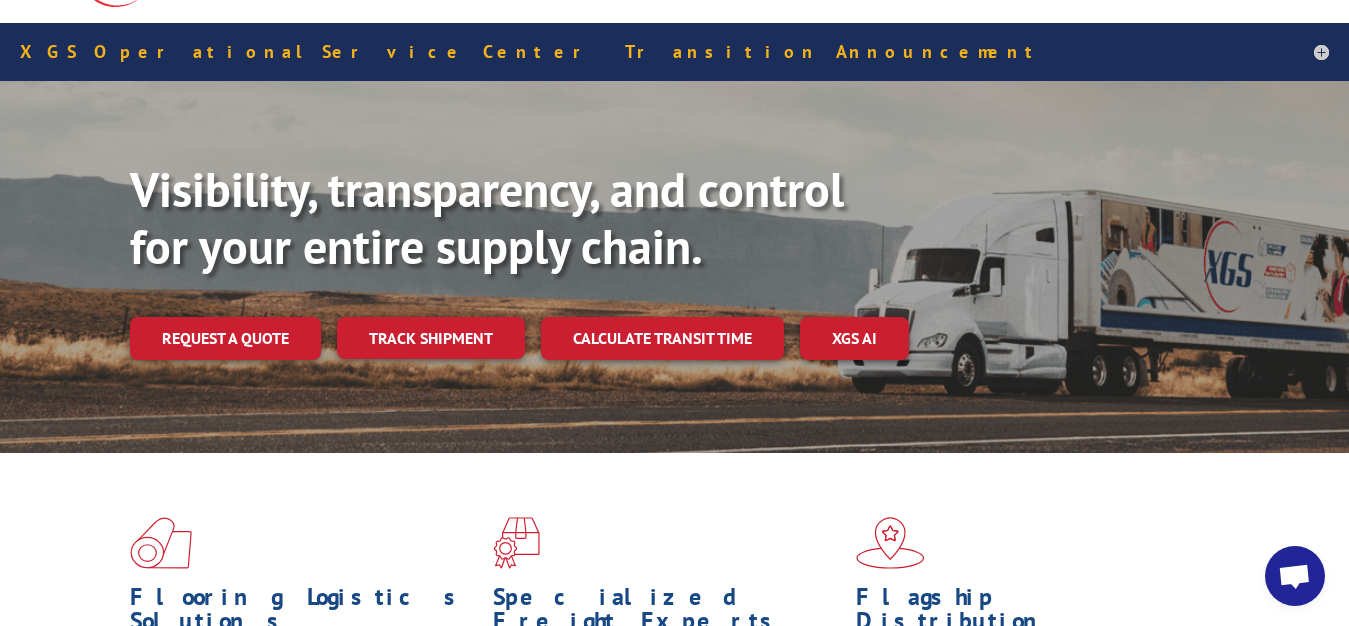 scroll, scrollTop: 0, scrollLeft: 0, axis: both 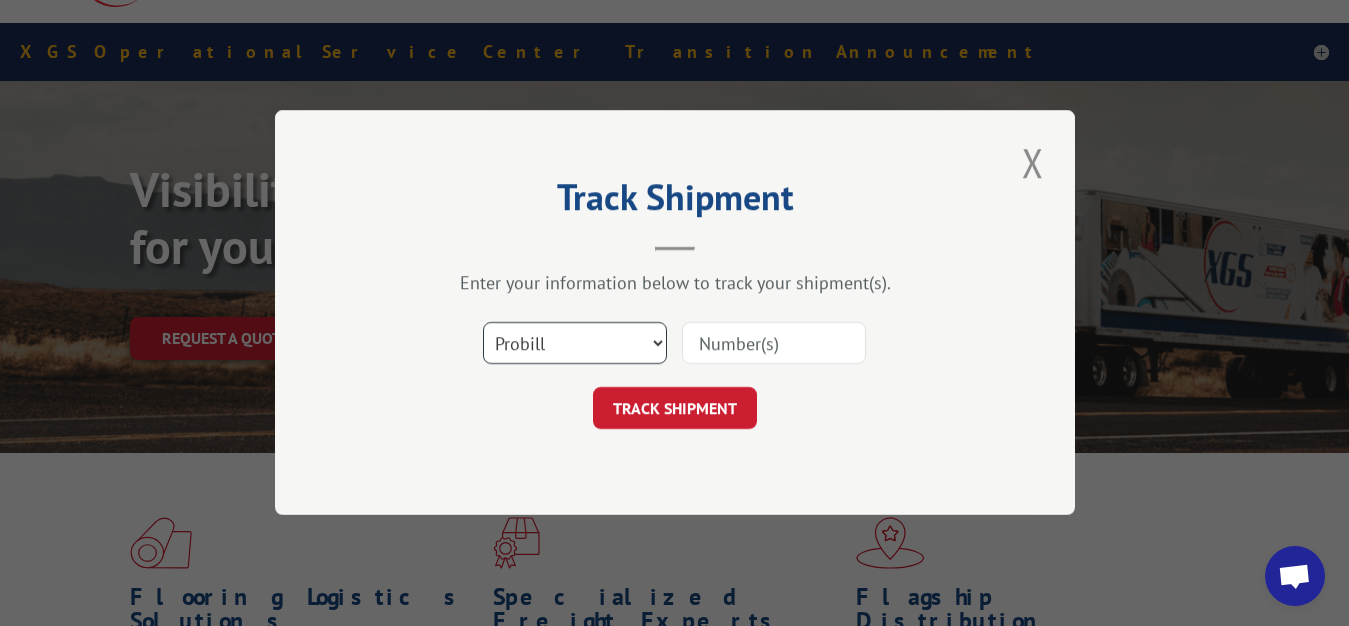 click on "Select category... Probill BOL PO" at bounding box center [575, 344] 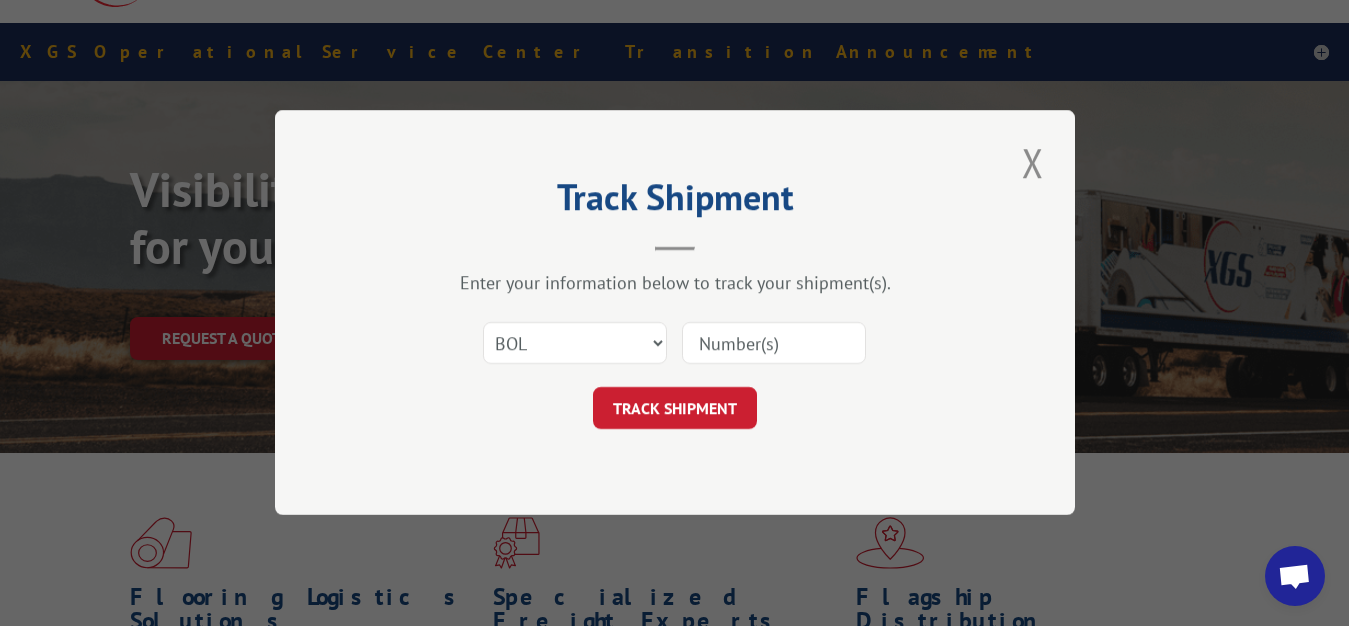 click on "Select category... Probill BOL PO" at bounding box center (675, 344) 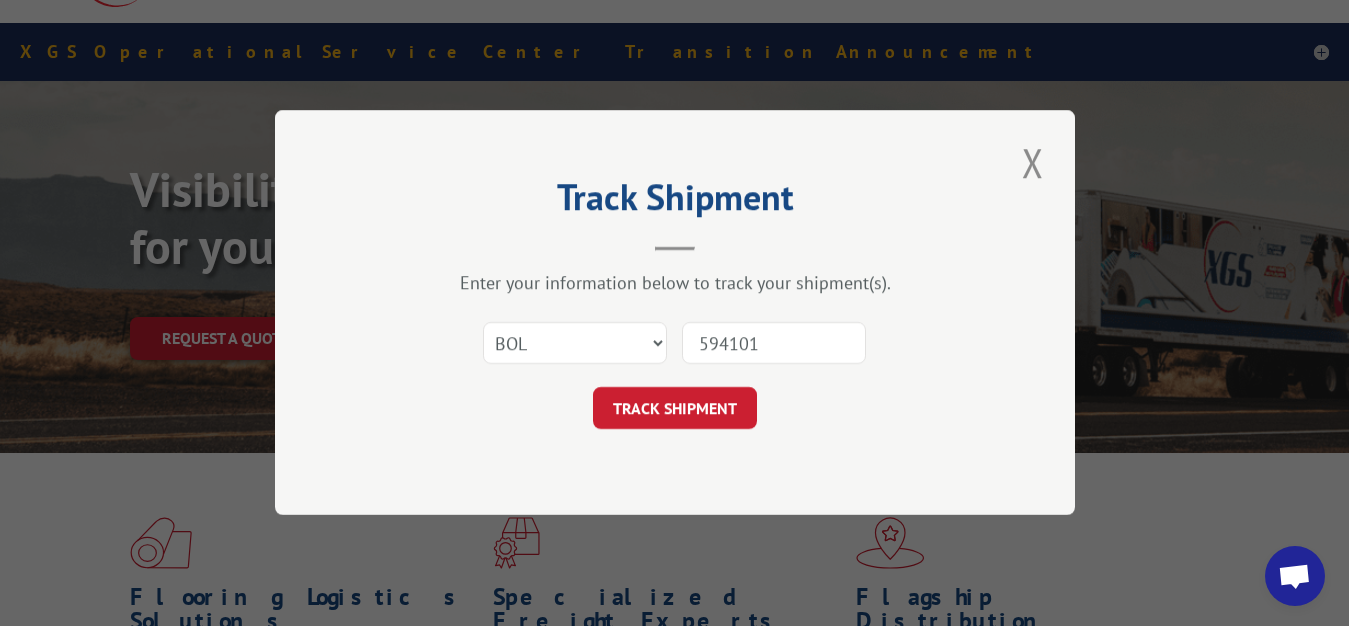 type on "5941012" 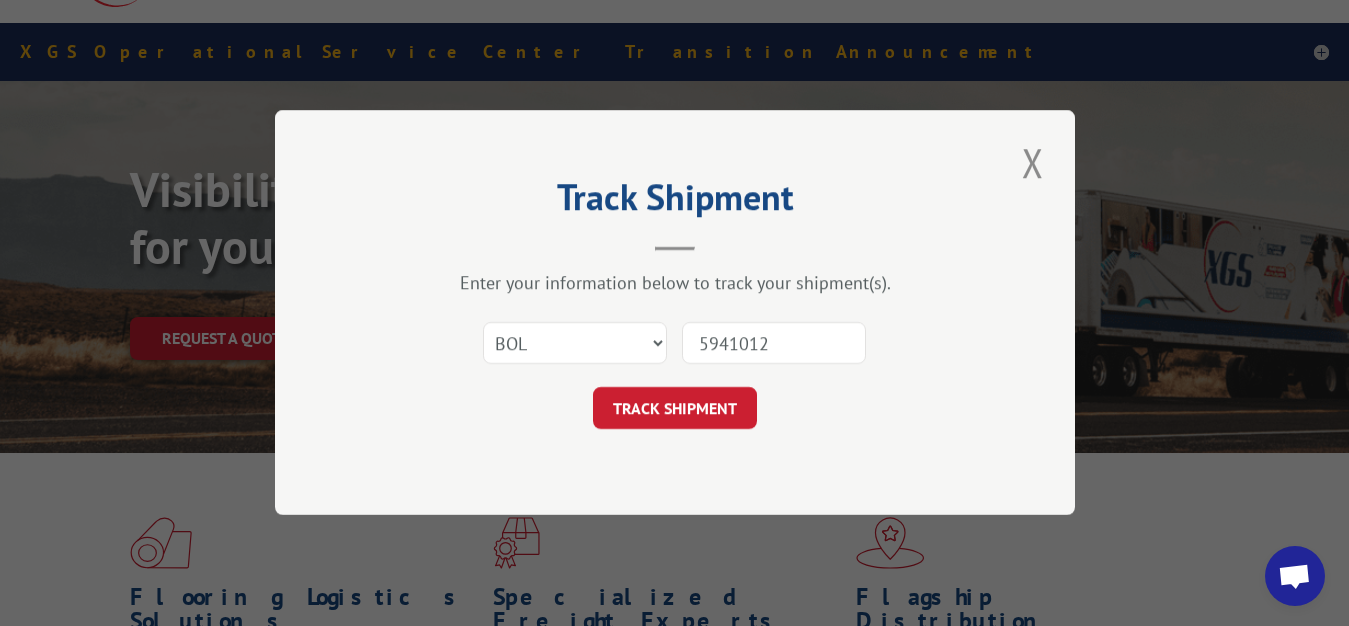 click on "TRACK SHIPMENT" at bounding box center (675, 409) 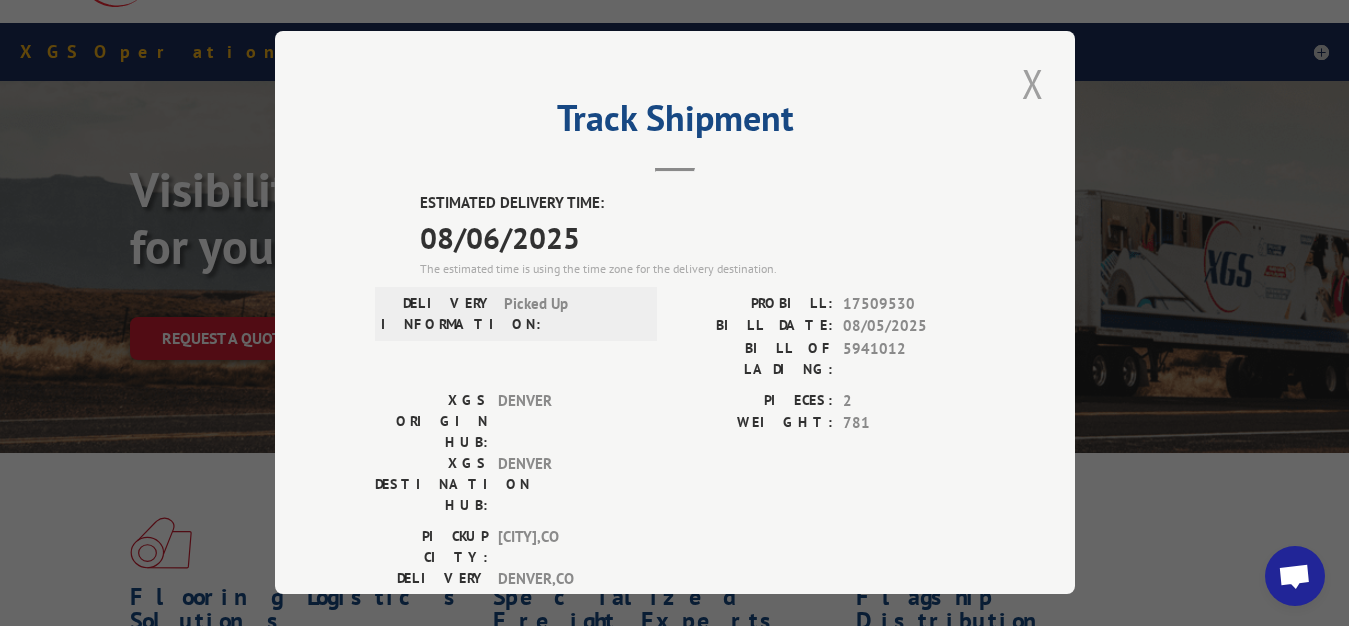 click at bounding box center [1033, 83] 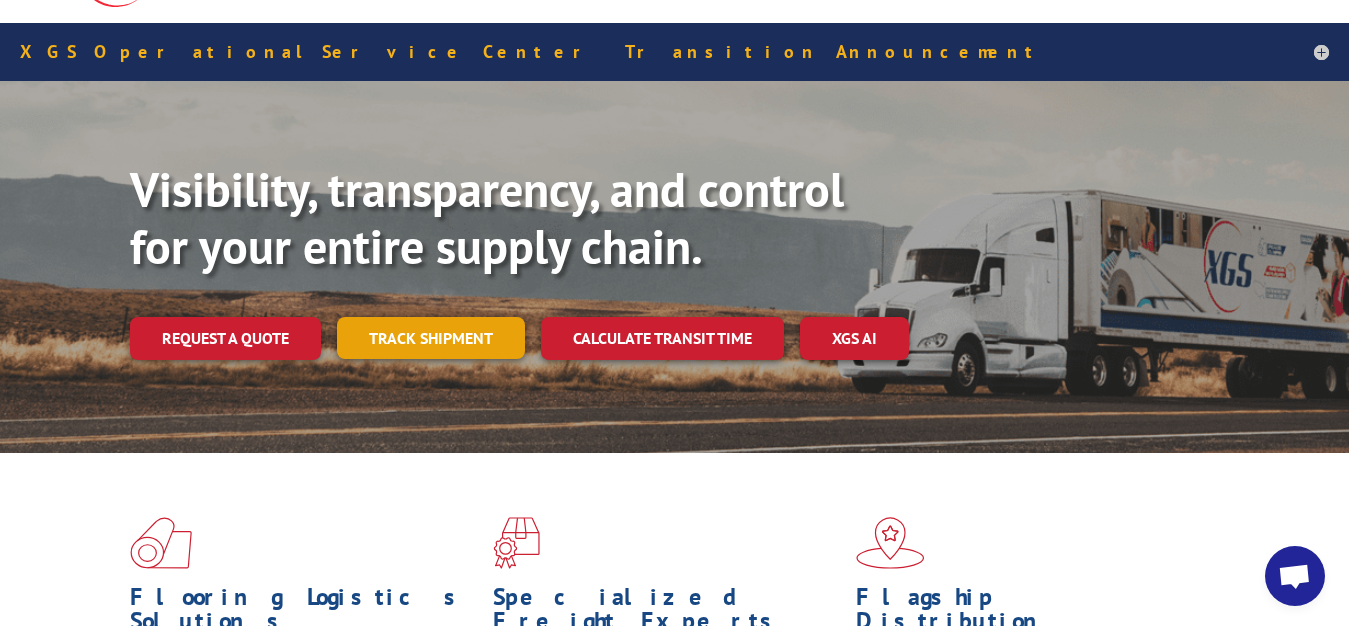 click on "Track shipment" at bounding box center (431, 338) 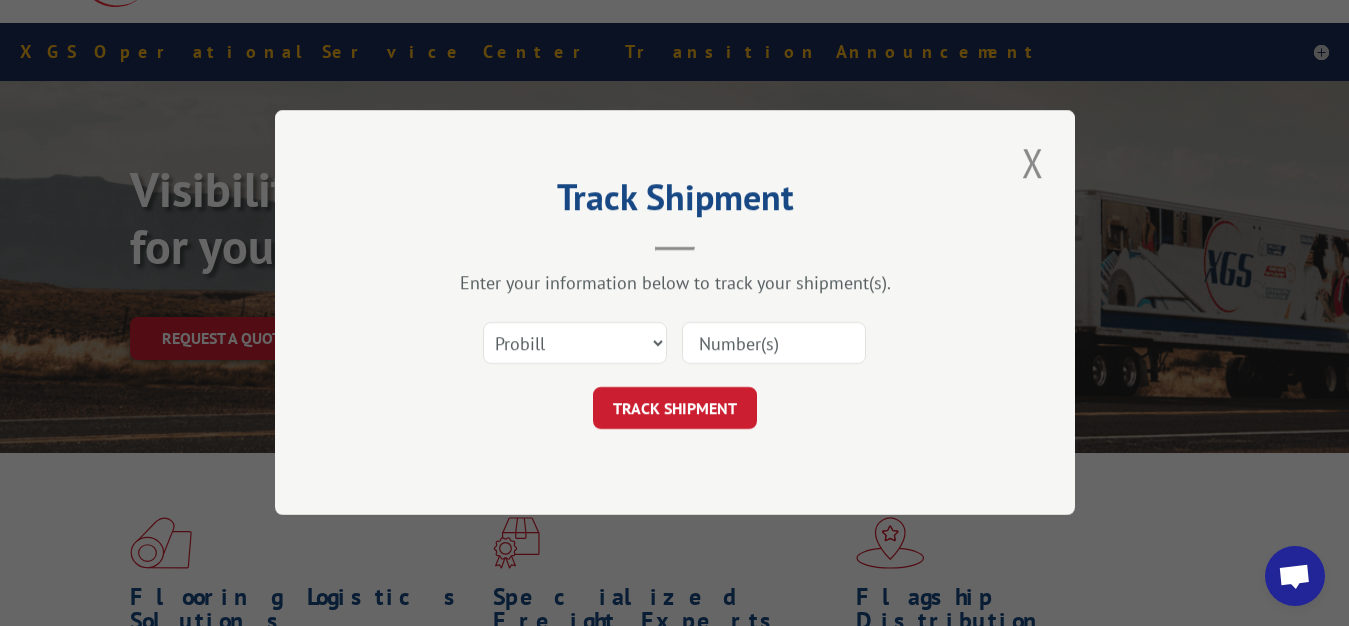 scroll, scrollTop: 0, scrollLeft: 0, axis: both 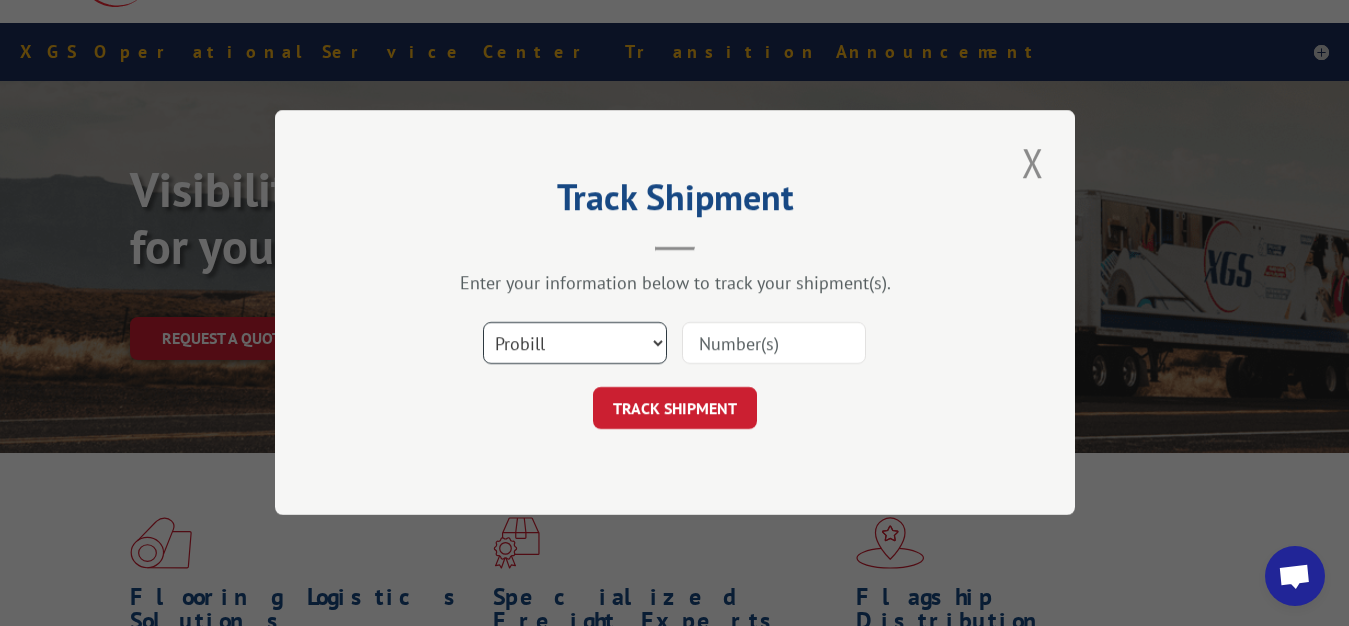 click on "Select category... Probill BOL PO" at bounding box center (575, 344) 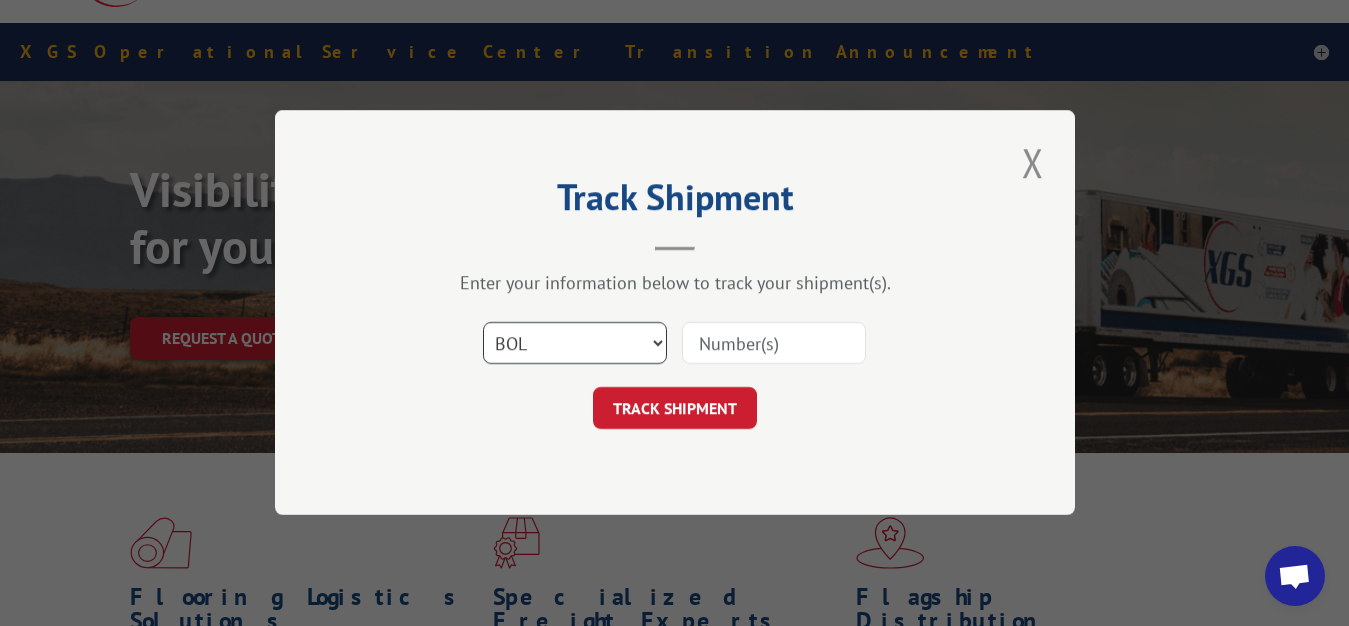 click on "BOL" at bounding box center [0, 0] 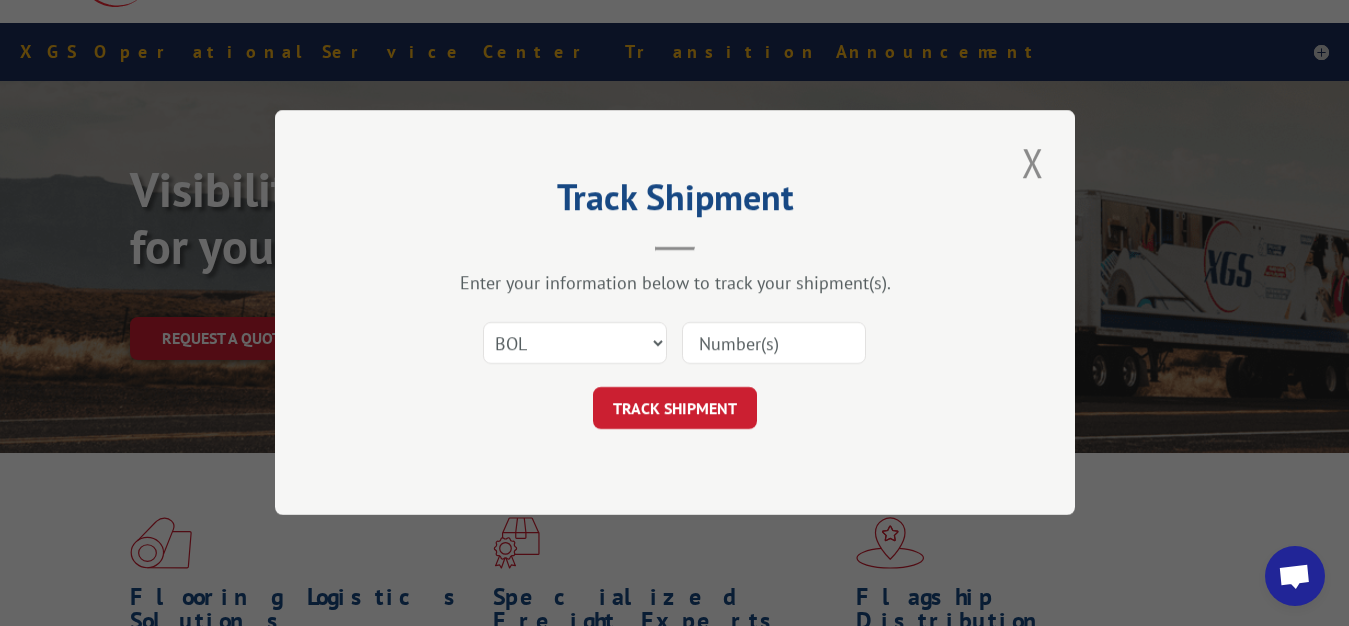 click at bounding box center (774, 344) 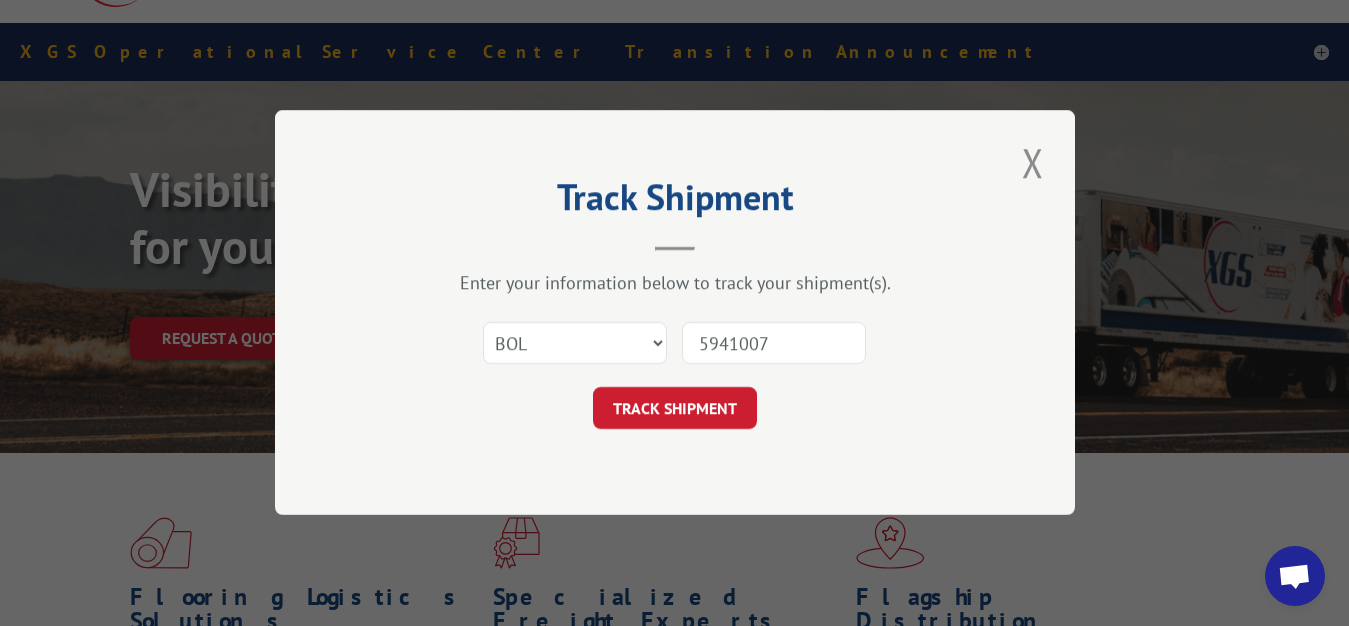 type on "5941007" 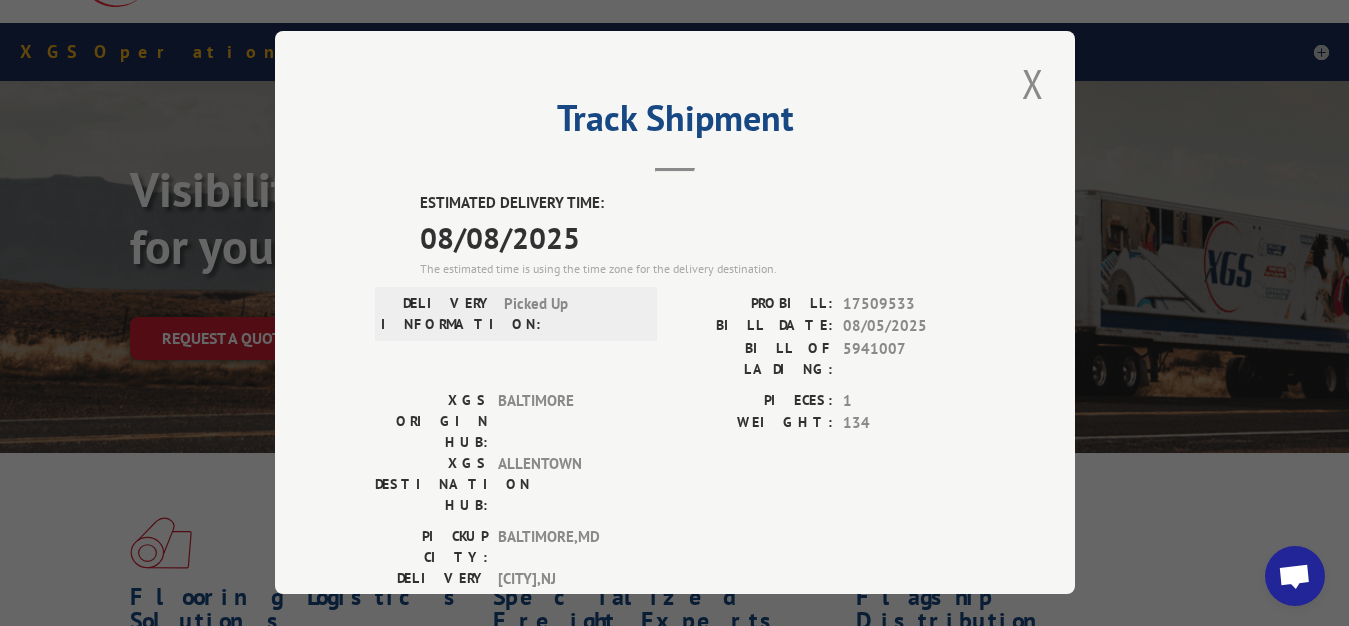 drag, startPoint x: 1014, startPoint y: 84, endPoint x: 817, endPoint y: 185, distance: 221.38202 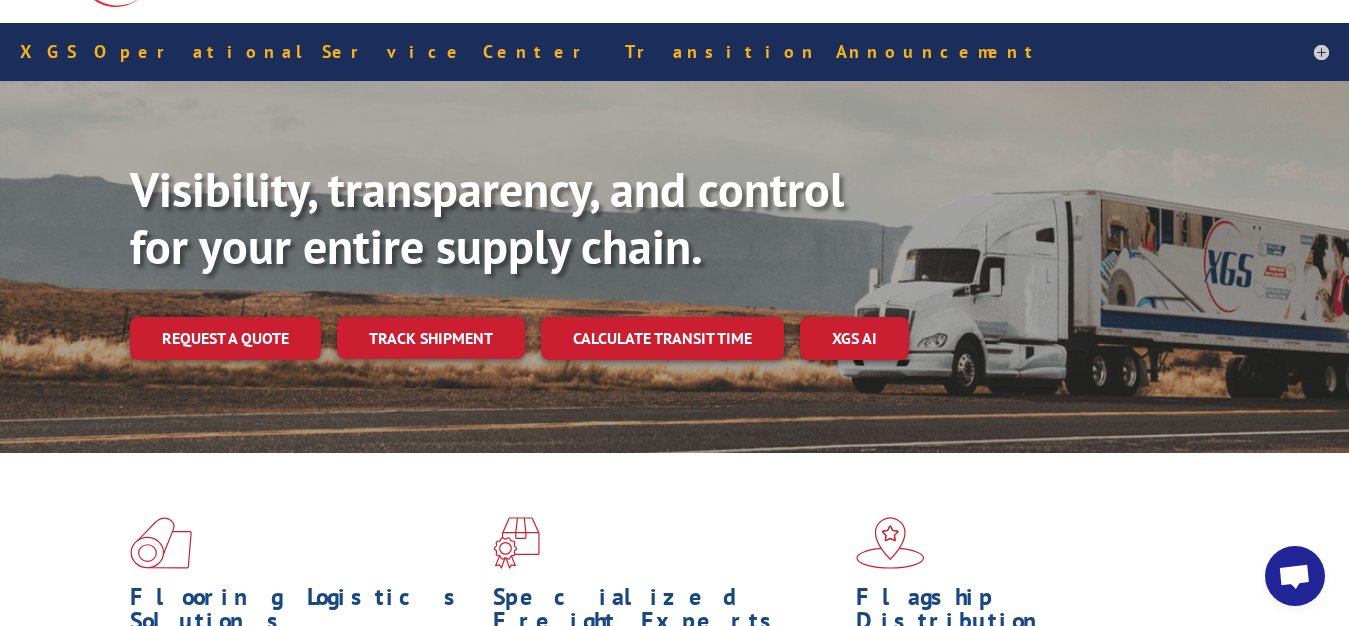 drag, startPoint x: 441, startPoint y: 291, endPoint x: 485, endPoint y: 295, distance: 44.181442 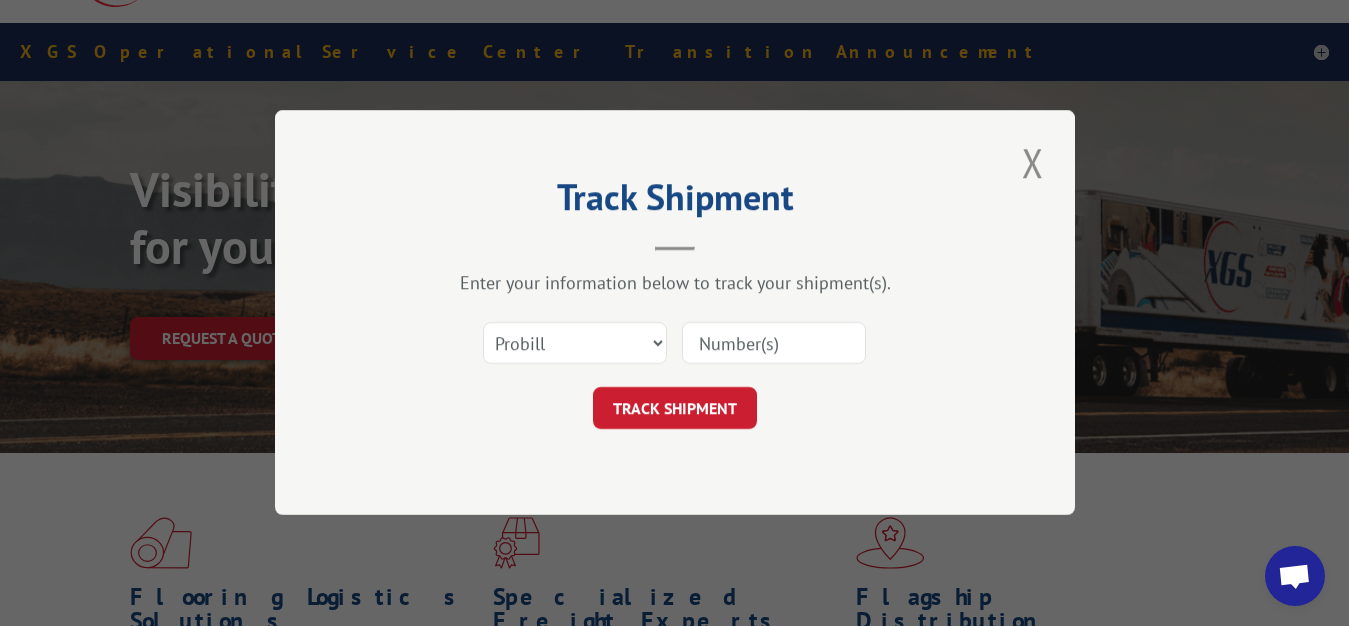 scroll, scrollTop: 0, scrollLeft: 0, axis: both 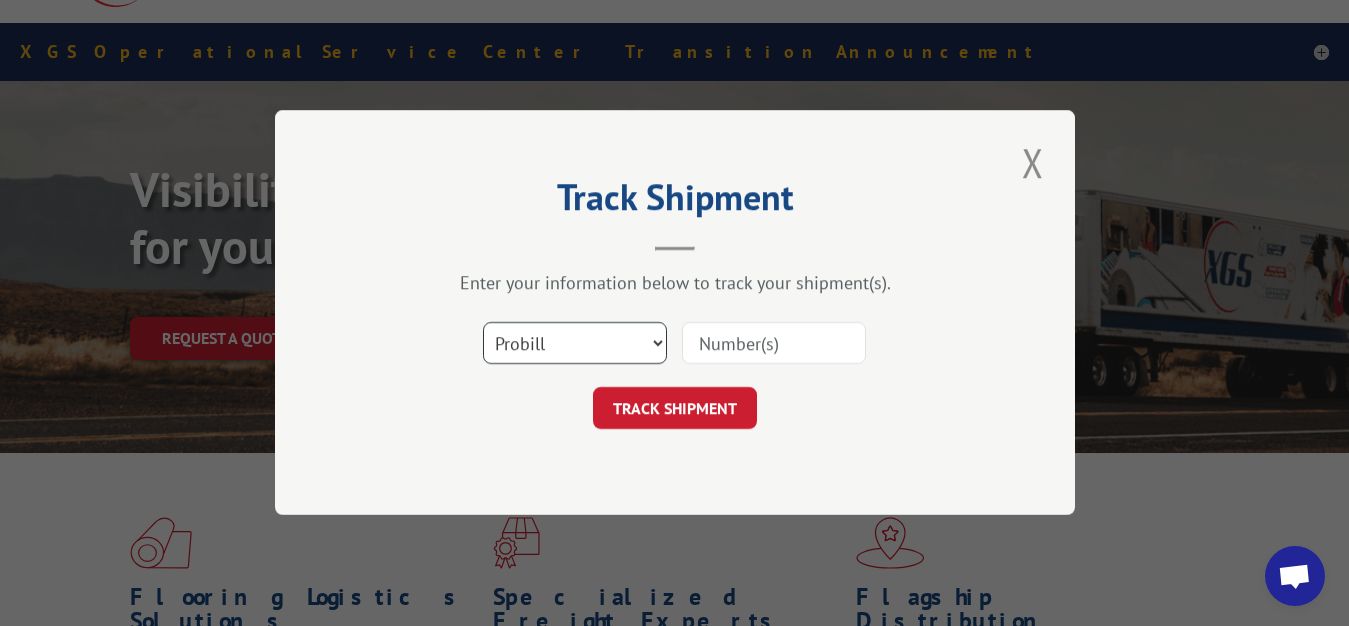 click on "Select category... Probill BOL PO" at bounding box center (575, 344) 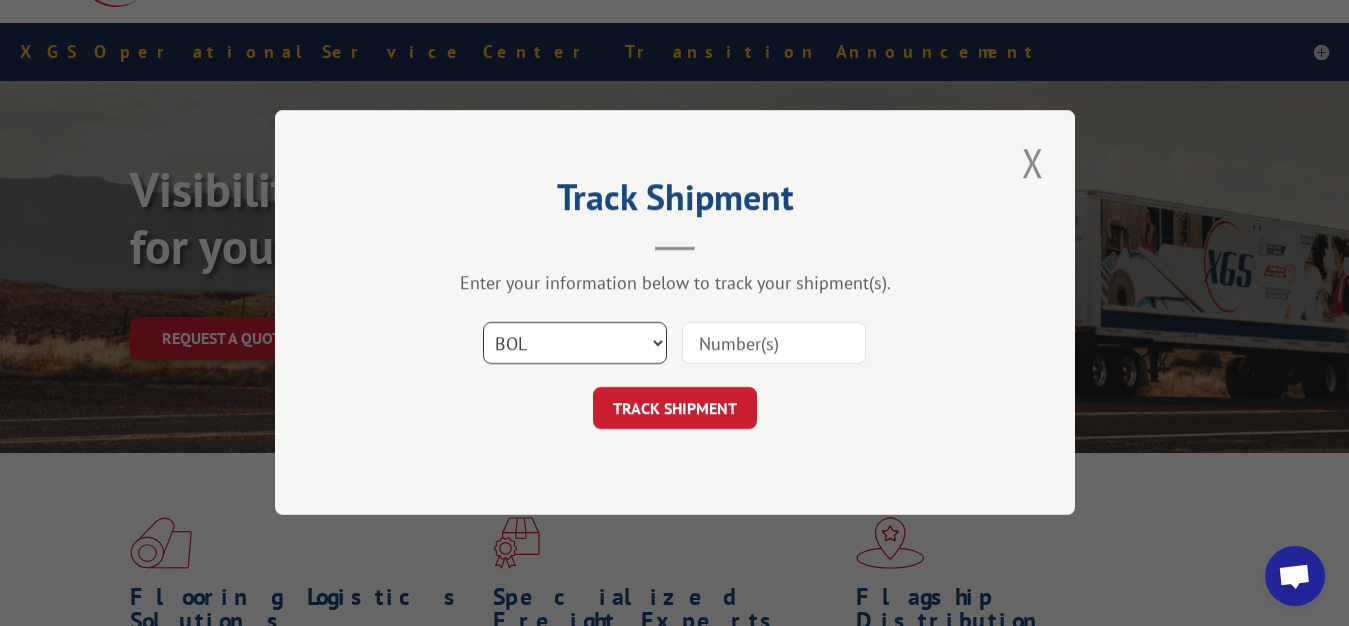 click on "BOL" at bounding box center (0, 0) 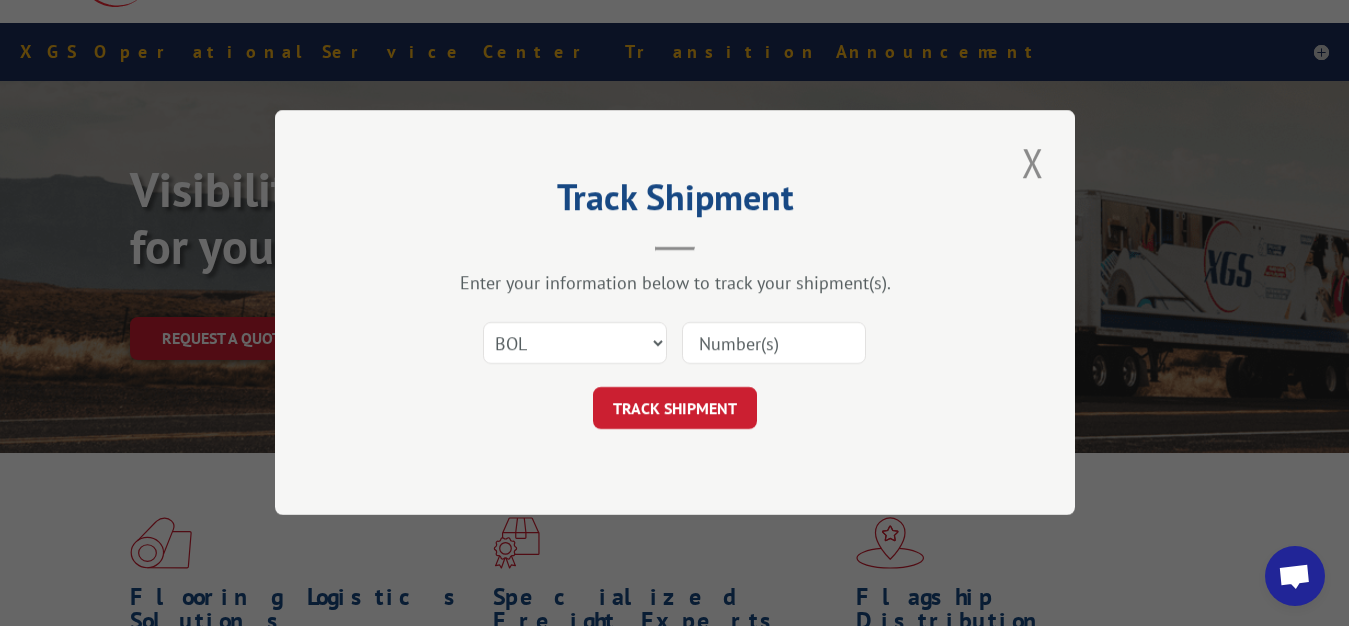 drag, startPoint x: 728, startPoint y: 347, endPoint x: 732, endPoint y: 303, distance: 44.181442 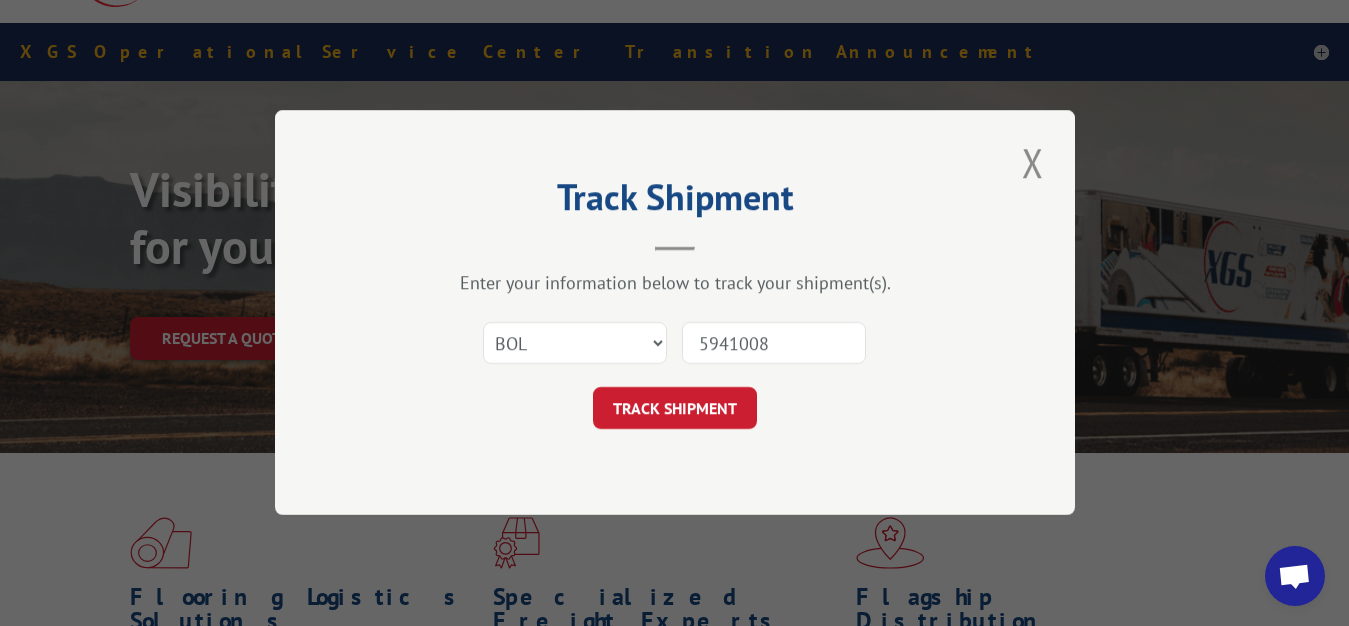 type on "5941008" 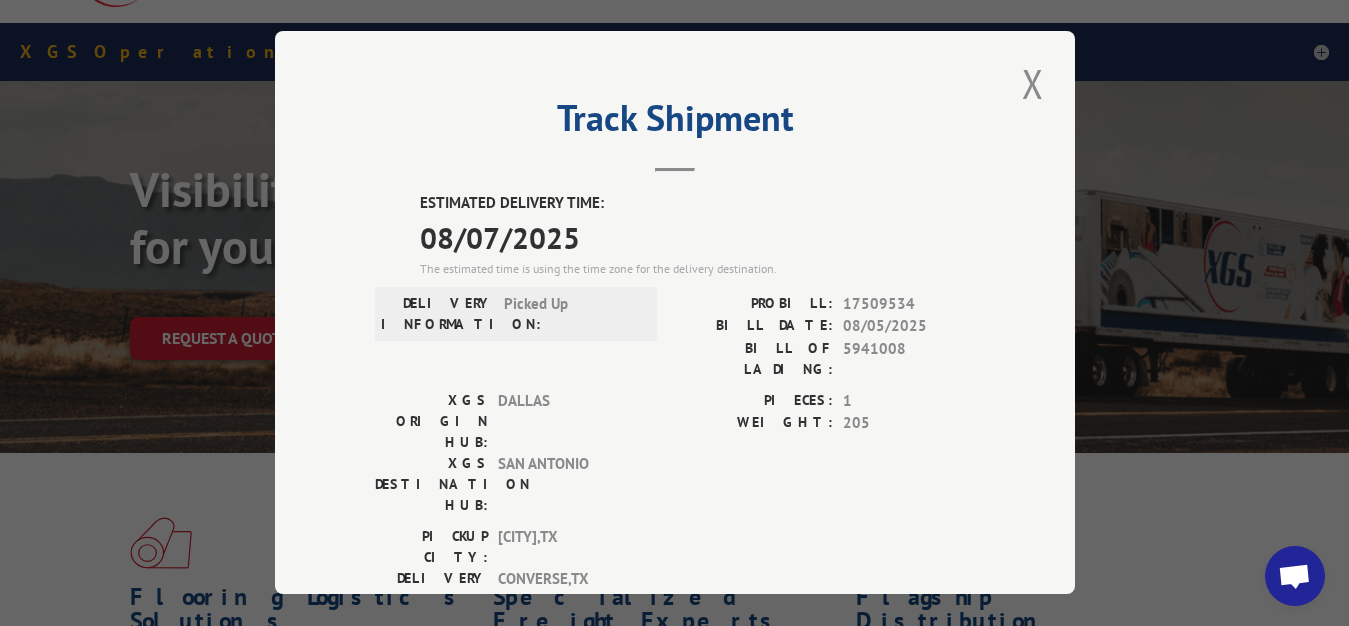 drag, startPoint x: 1020, startPoint y: 74, endPoint x: 669, endPoint y: 253, distance: 394.00763 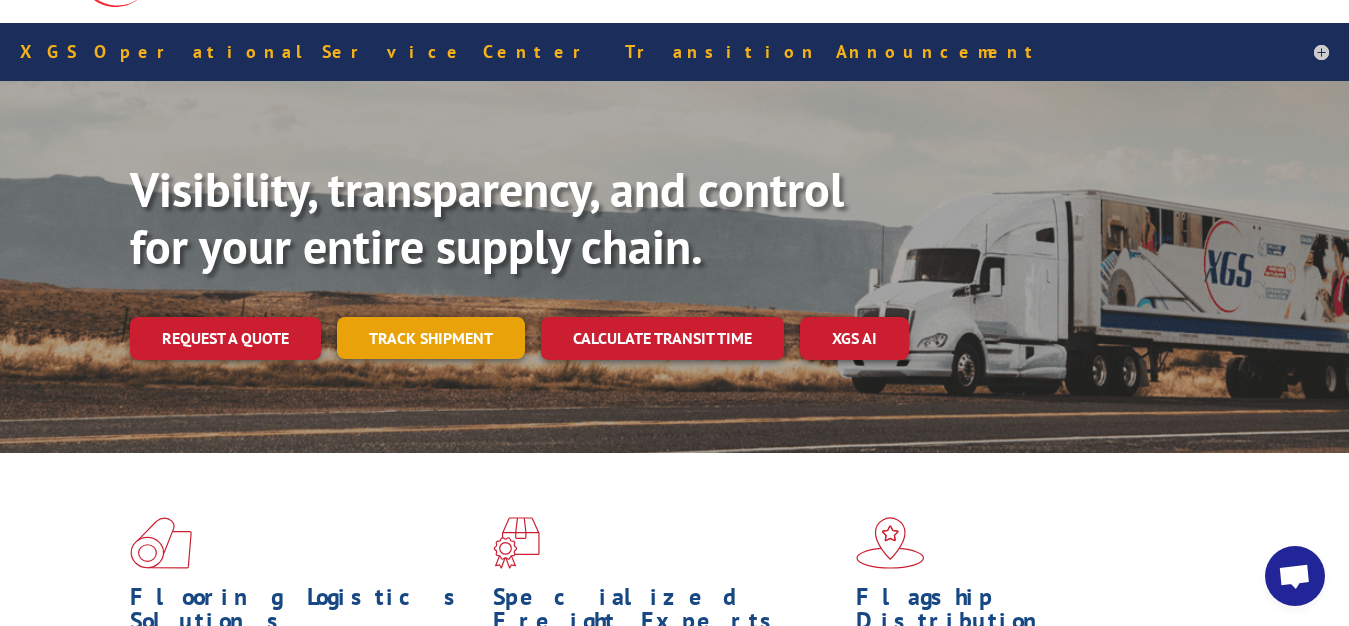 click on "Track shipment" at bounding box center (431, 338) 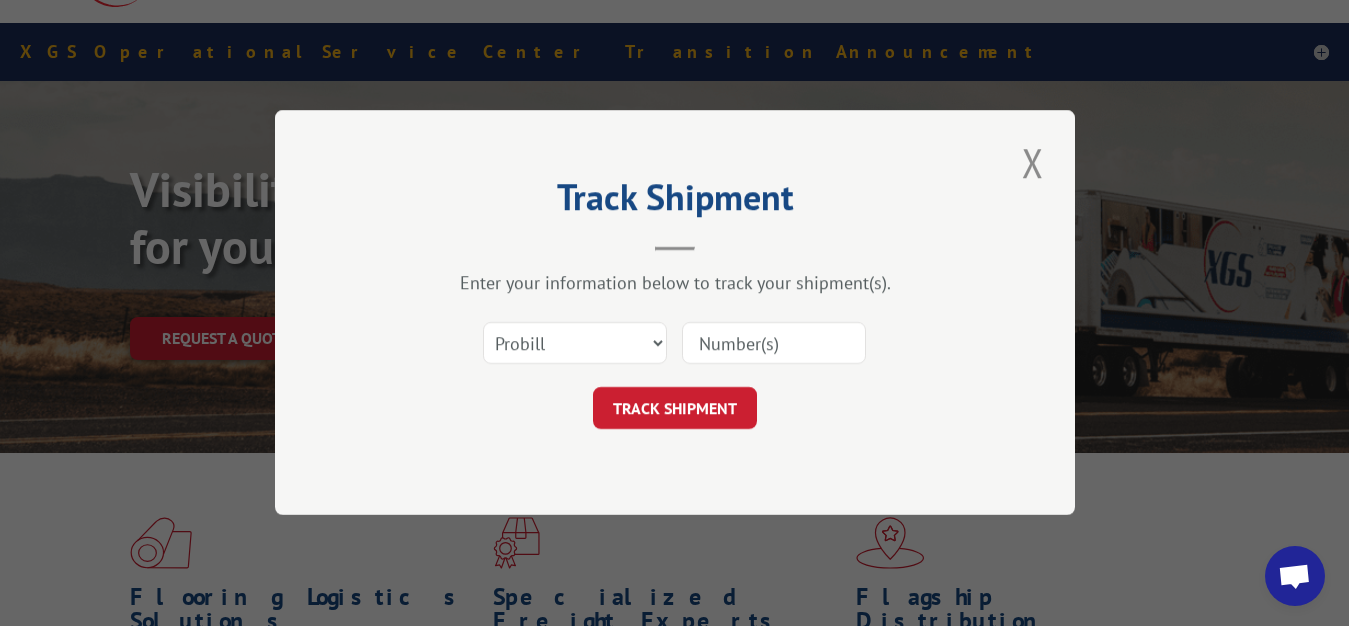 scroll, scrollTop: 0, scrollLeft: 0, axis: both 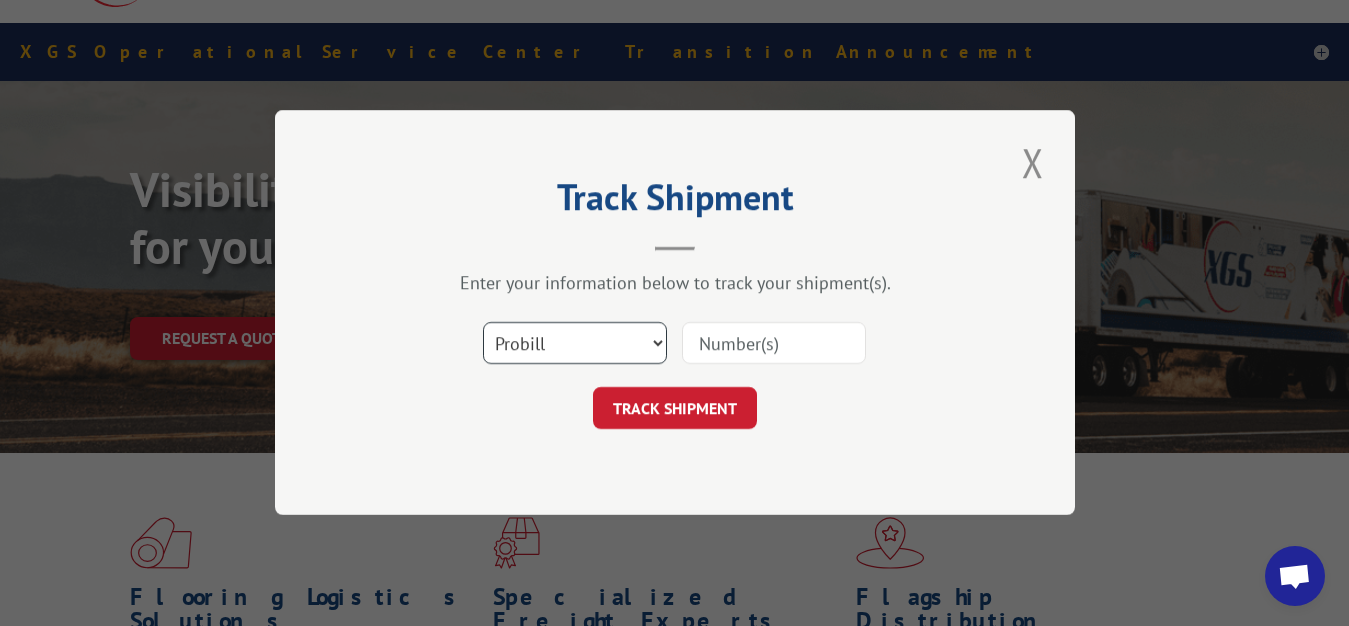 click on "Select category... Probill BOL PO" at bounding box center [575, 344] 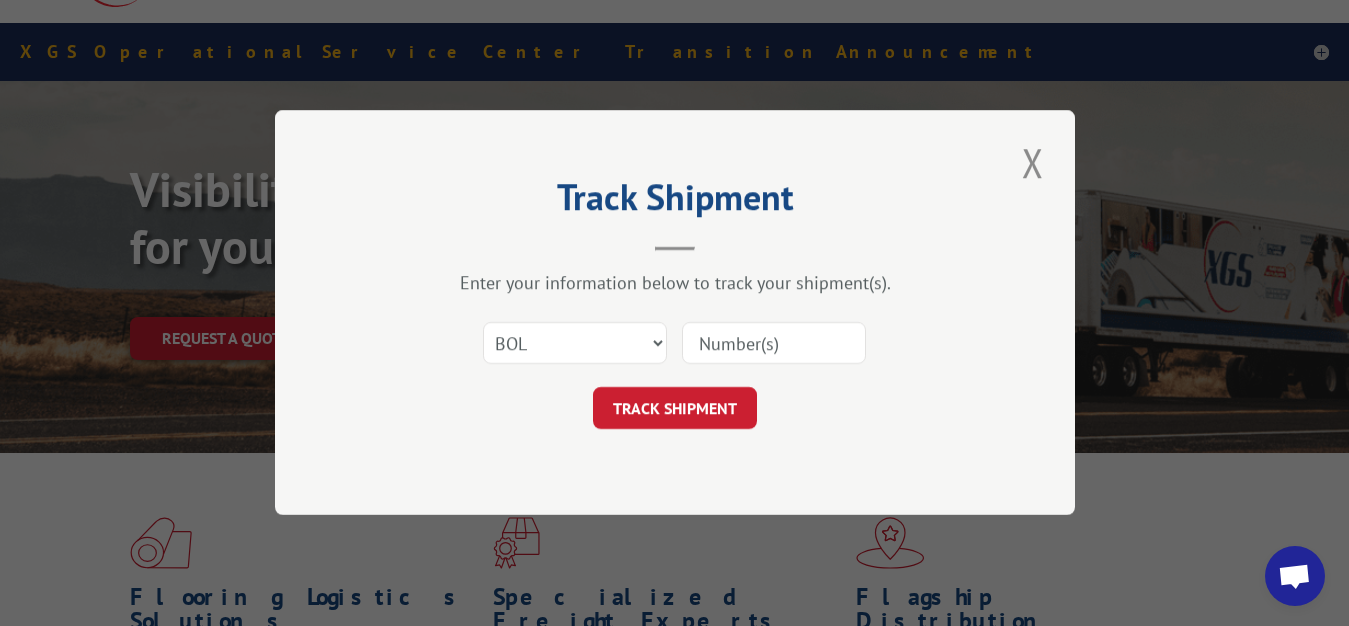 click at bounding box center [774, 344] 